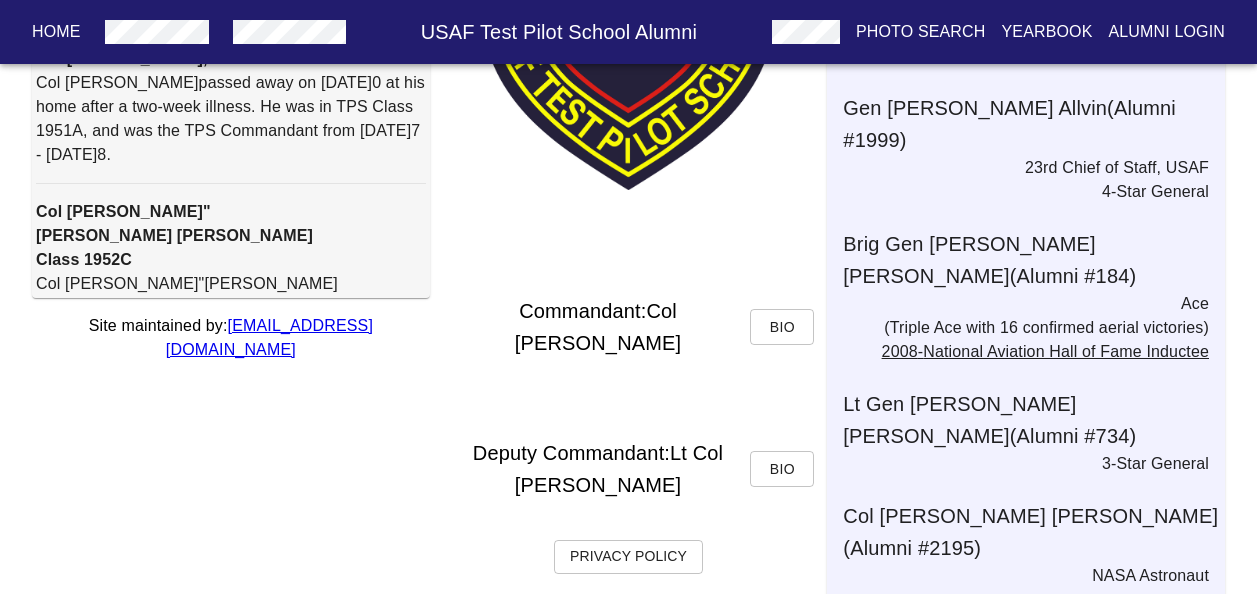 scroll, scrollTop: 331, scrollLeft: 0, axis: vertical 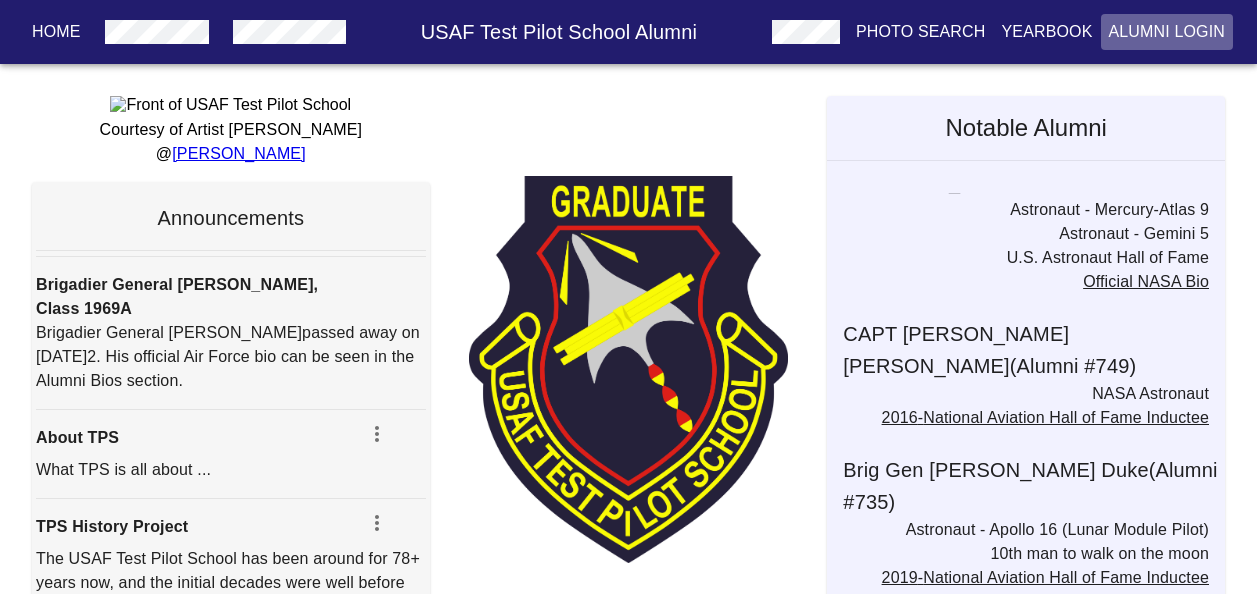click on "Alumni Login" at bounding box center [1167, 32] 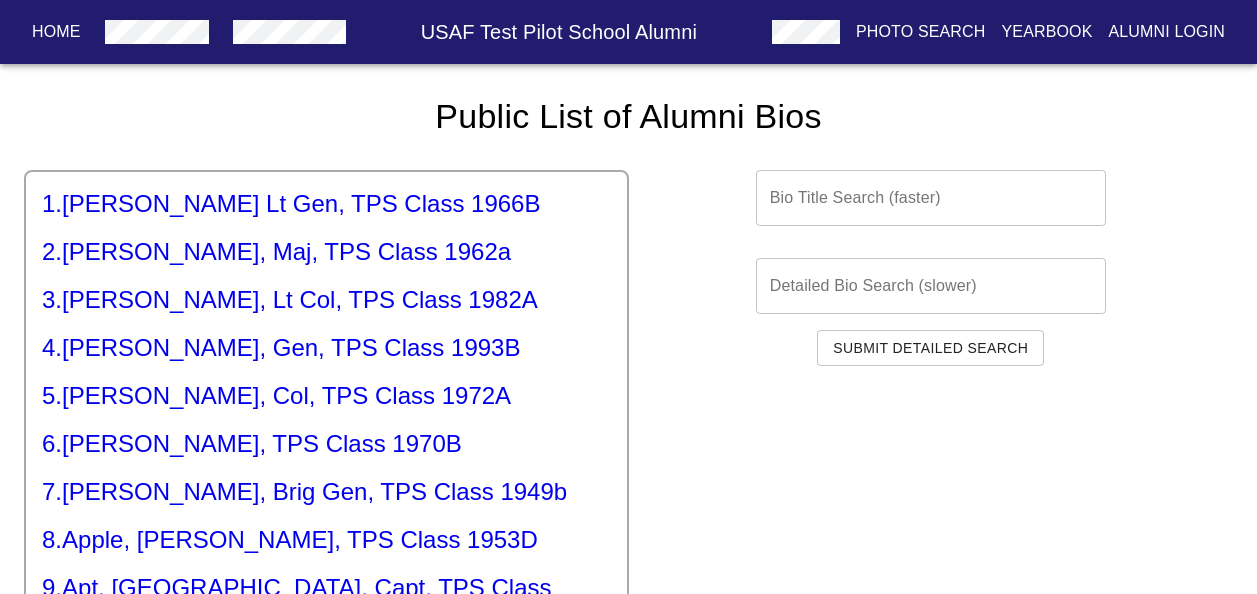click at bounding box center (931, 198) 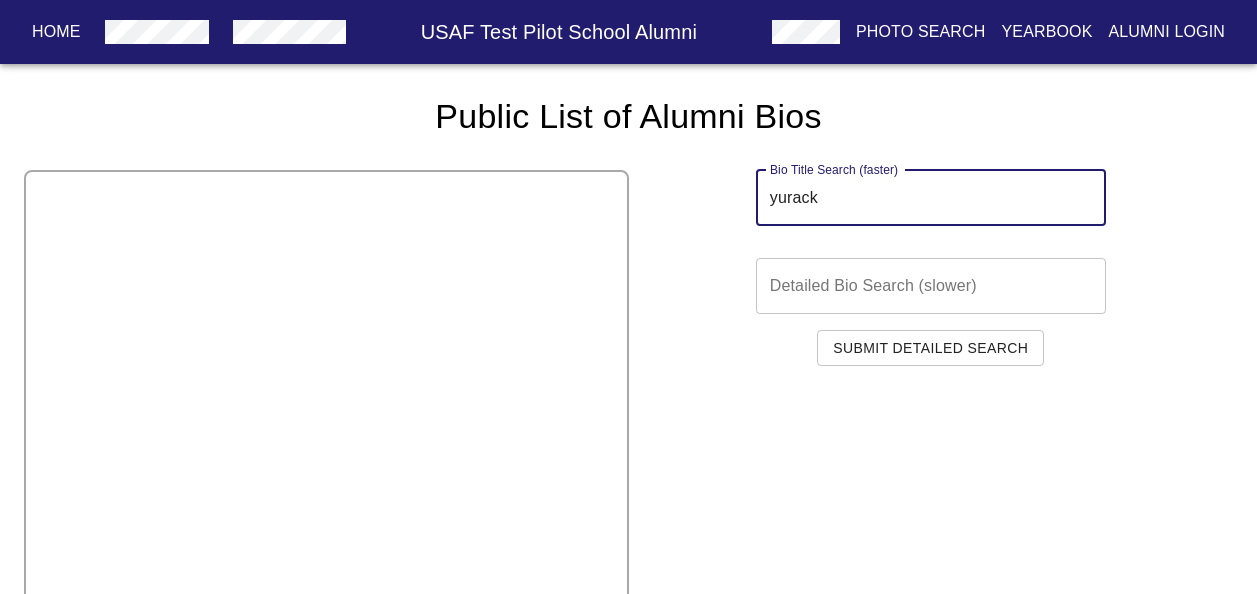 click on "Submit Detailed Search" at bounding box center (930, 348) 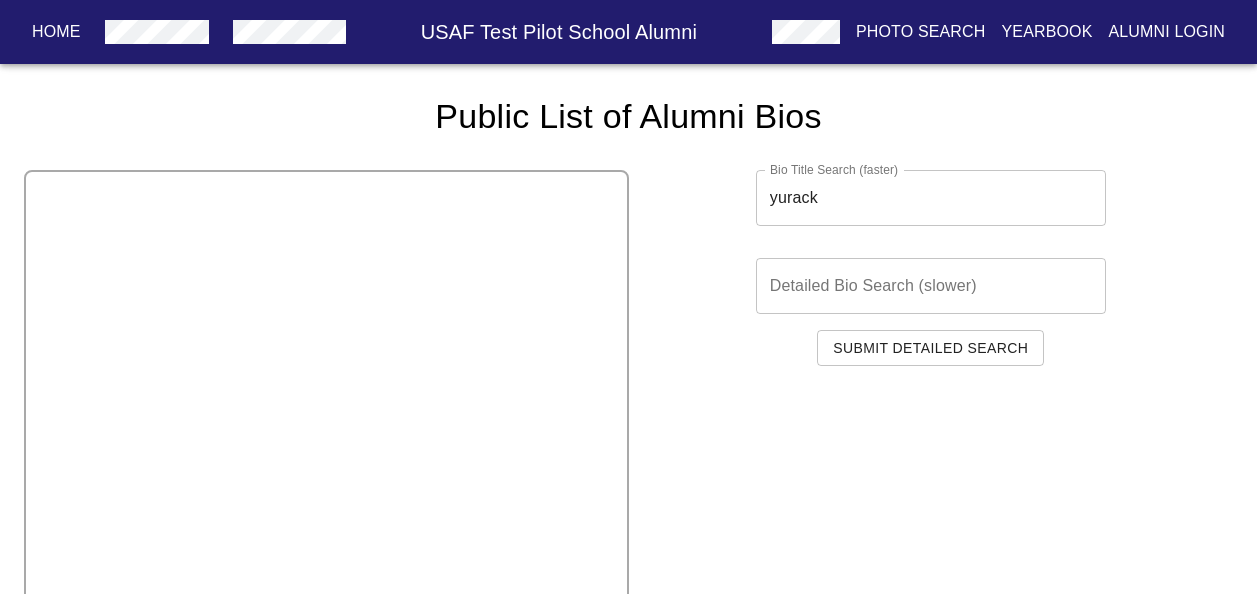 drag, startPoint x: 833, startPoint y: 195, endPoint x: 760, endPoint y: 197, distance: 73.02739 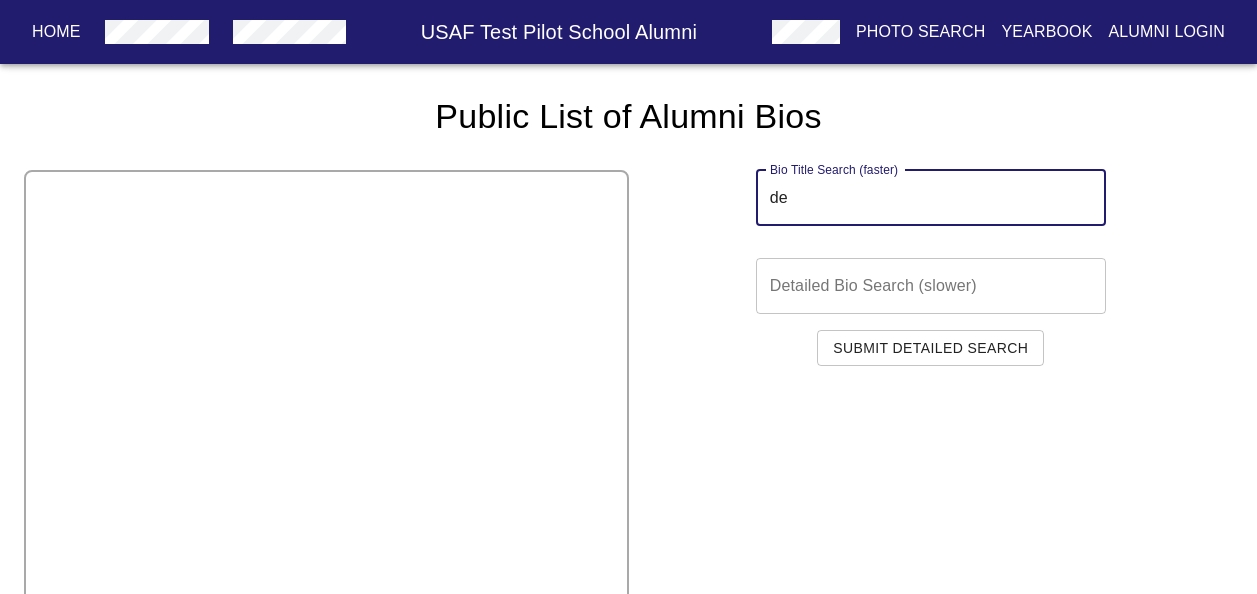 type on "der" 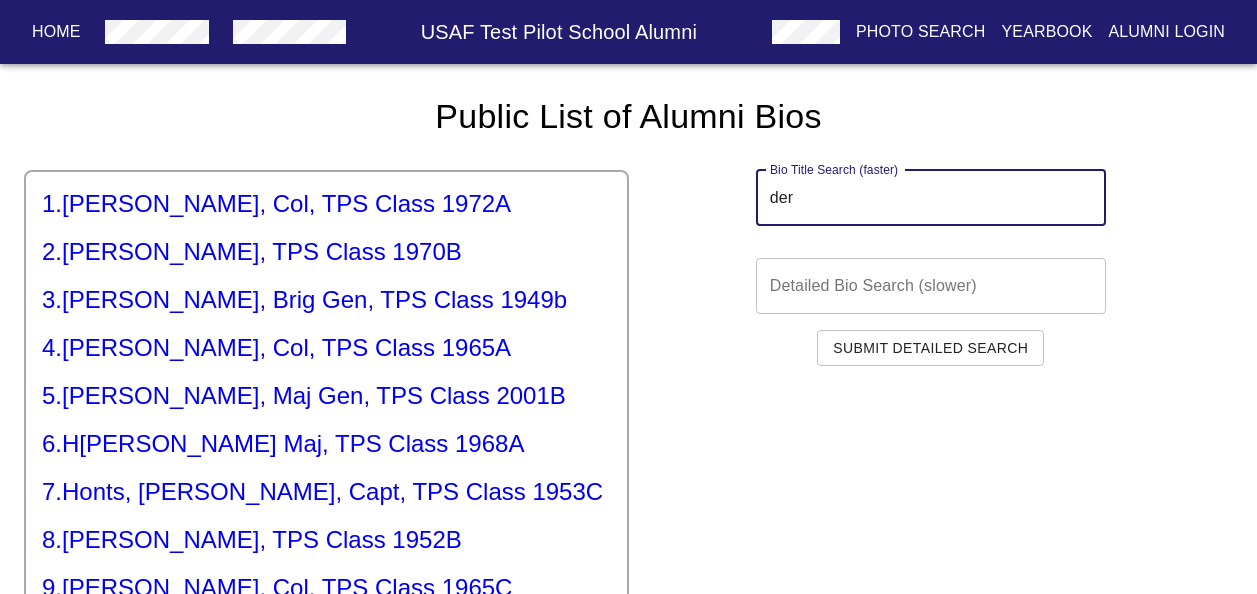 click on "5 .  [PERSON_NAME], Maj Gen, TPS Class 2001B" at bounding box center (326, 396) 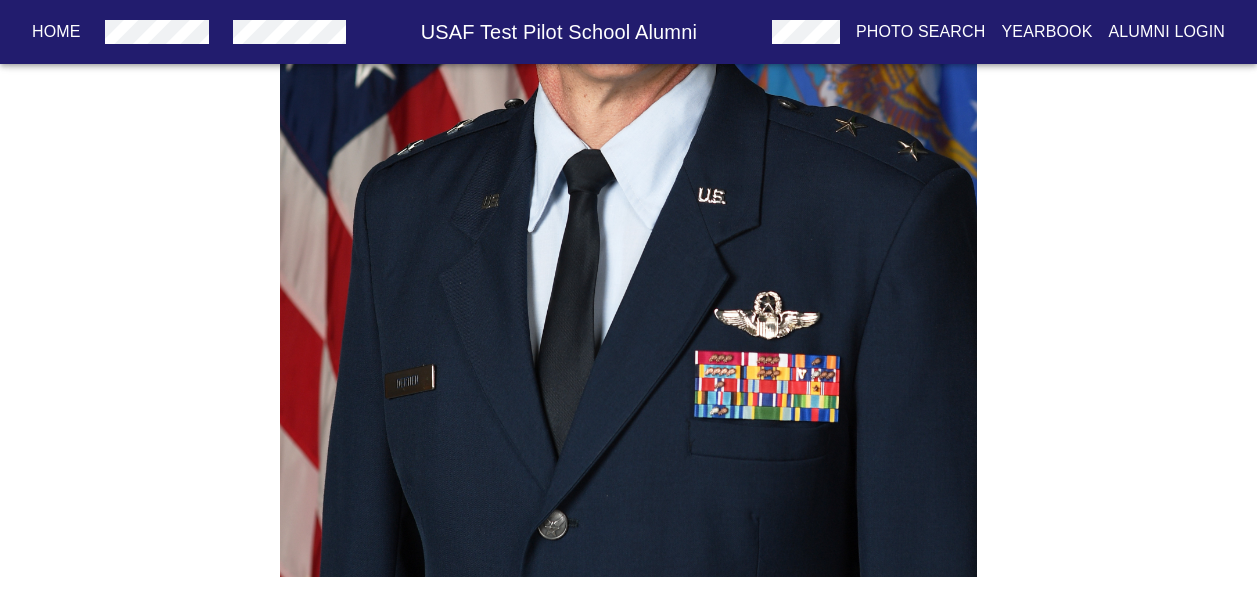 scroll, scrollTop: 642, scrollLeft: 0, axis: vertical 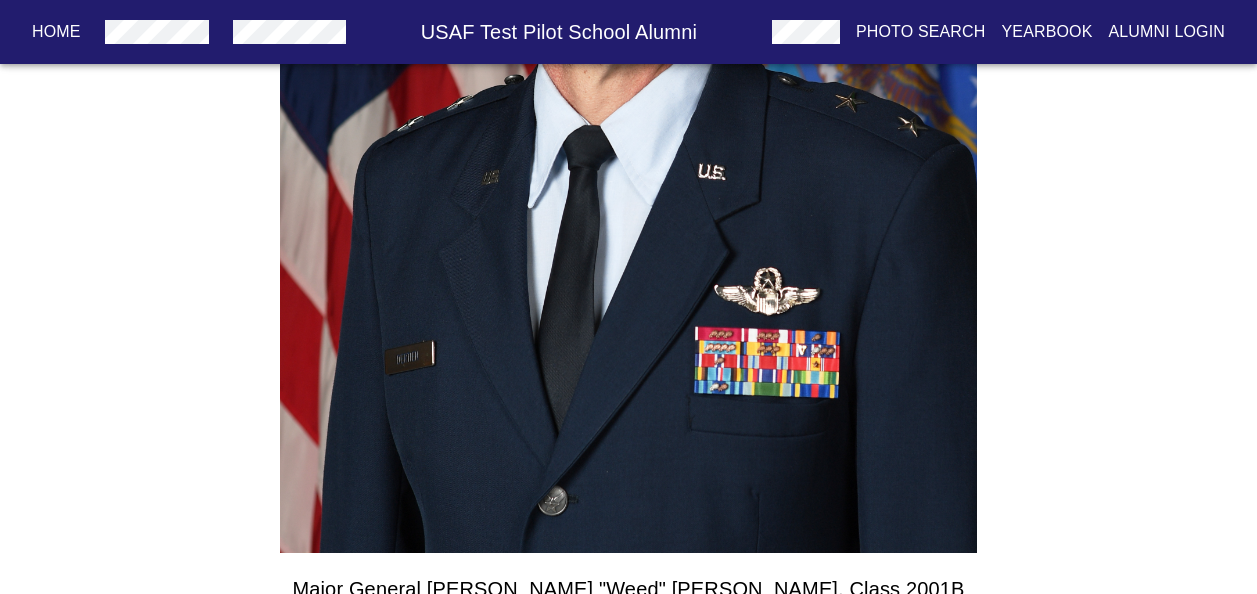 click at bounding box center [628, 119] 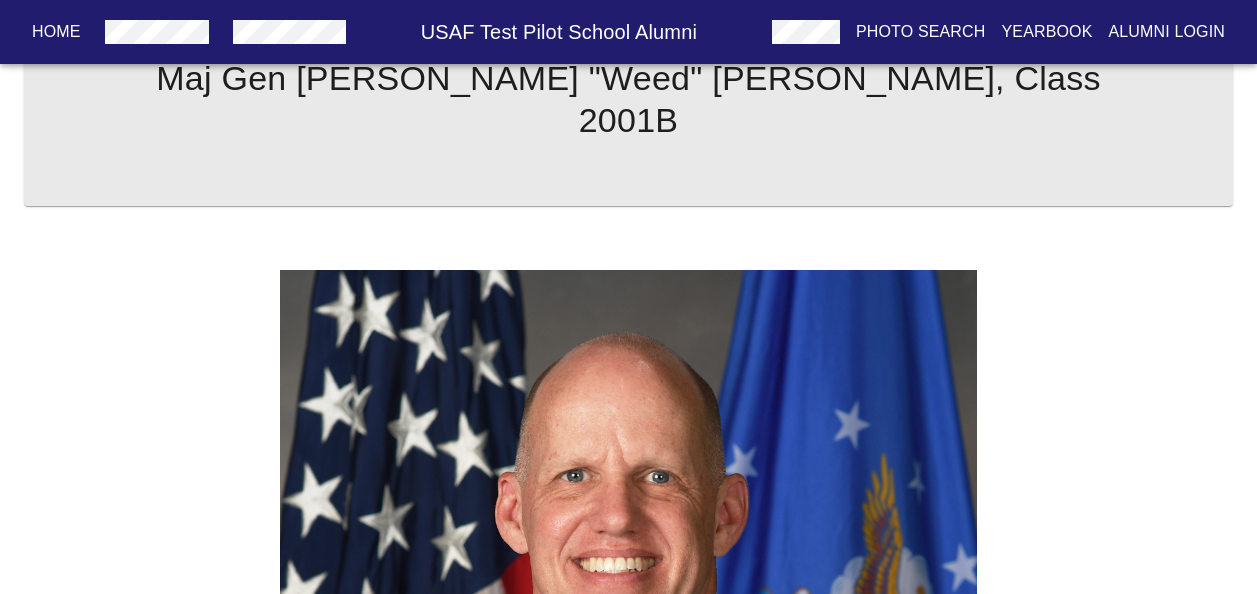 scroll, scrollTop: 0, scrollLeft: 0, axis: both 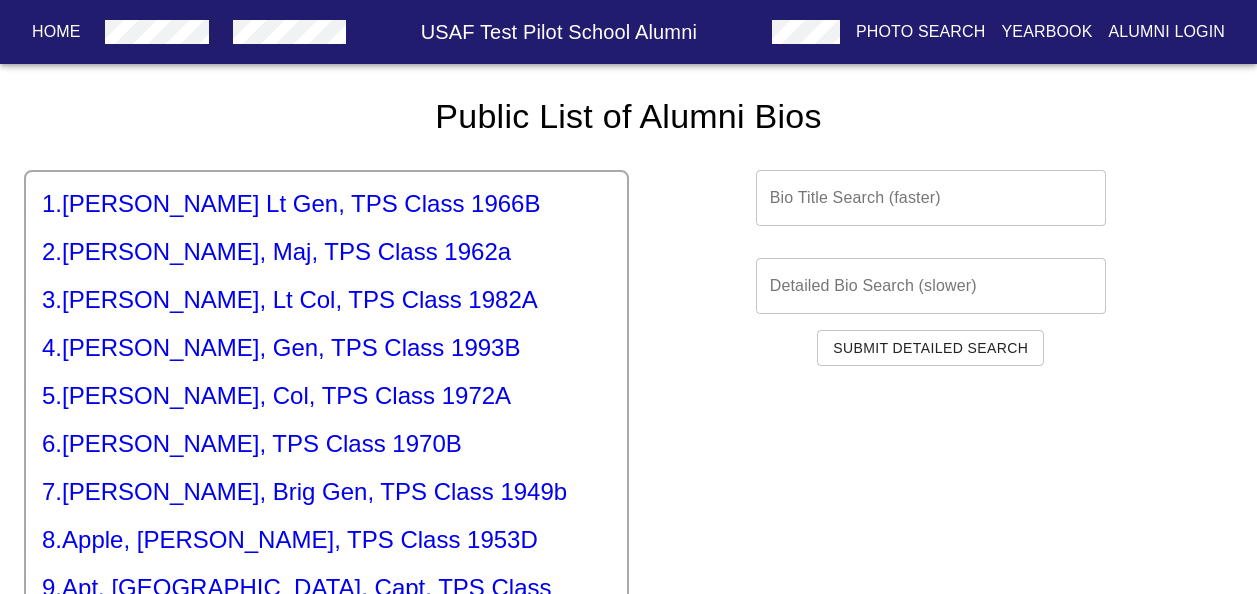 click on "1 .  [PERSON_NAME], Lt Gen, TPS Class 1966B 2 .  [PERSON_NAME], Maj, TPS Class 1962a 3 .  [PERSON_NAME], Lt Col, TPS Class 1982A 4 .  [PERSON_NAME], Gen, TPS Class 1993B 5 .  [PERSON_NAME], Col, TPS Class 1972A 6 .  [PERSON_NAME], TPS Class 1970B 7 .  [PERSON_NAME], Brig Gen, TPS Class 1949b 8 .  Apple, [PERSON_NAME], TPS Class 1953D 9 .  Apt, [PERSON_NAME], Capt, TPS Class 1954b 10 .  [PERSON_NAME], TPS Class 1946C 11 .  [PERSON_NAME], Maj, TPS Class 1952B 12 .  [PERSON_NAME], Lt Gen, TPS Class 1964C 13 .  [PERSON_NAME], Lt Col, TPS Class 1955C 14 .  [PERSON_NAME], Maj Gen, TPS Class 1946B 15 .  [PERSON_NAME], Col, TPS Class 1947B 16 .  [PERSON_NAME], Col, TPS Class 1962A 17 .  [PERSON_NAME], Maj Gen, TPS Class 1999B 18 .  [PERSON_NAME], TPS Class 1951A 19 .  Baron, Oakley, TPS Class 1952C 20 .  [PERSON_NAME], Maj, TPS Class 1962A 21 .  [PERSON_NAME], TPS Class 1953B 22 .  [PERSON_NAME], TPS Class 1951B 23 .  [PERSON_NAME], Lt Col, TPS Class 1955A 24 .  [PERSON_NAME], Maj, TPS Class 2015B 25" at bounding box center [326, 545] 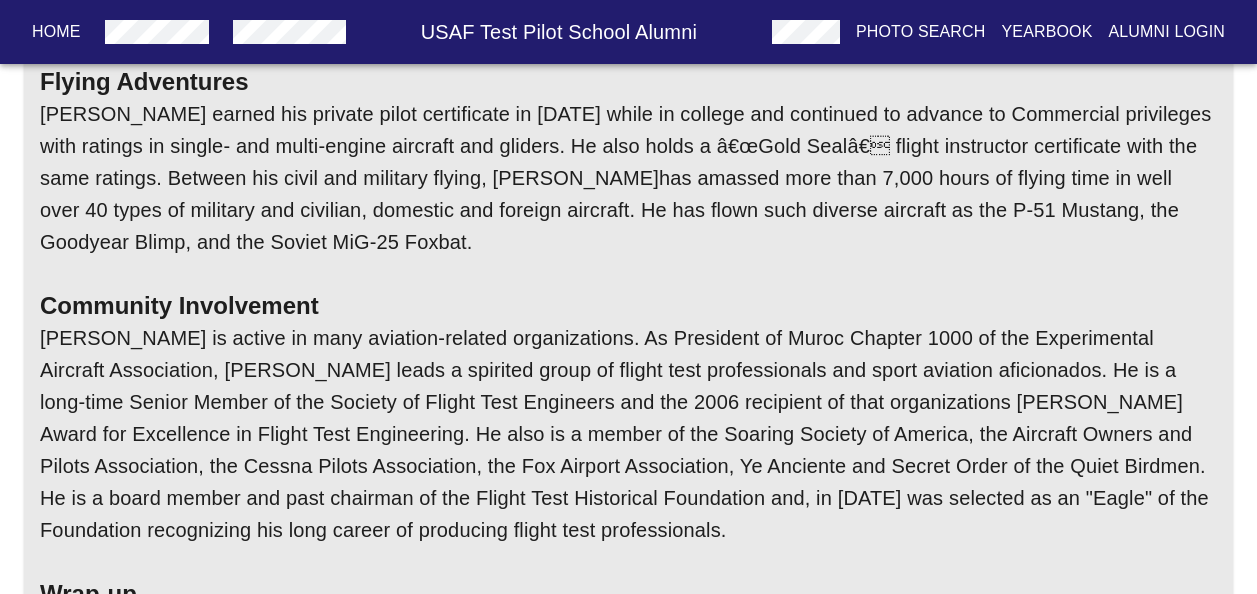 scroll, scrollTop: 1015, scrollLeft: 0, axis: vertical 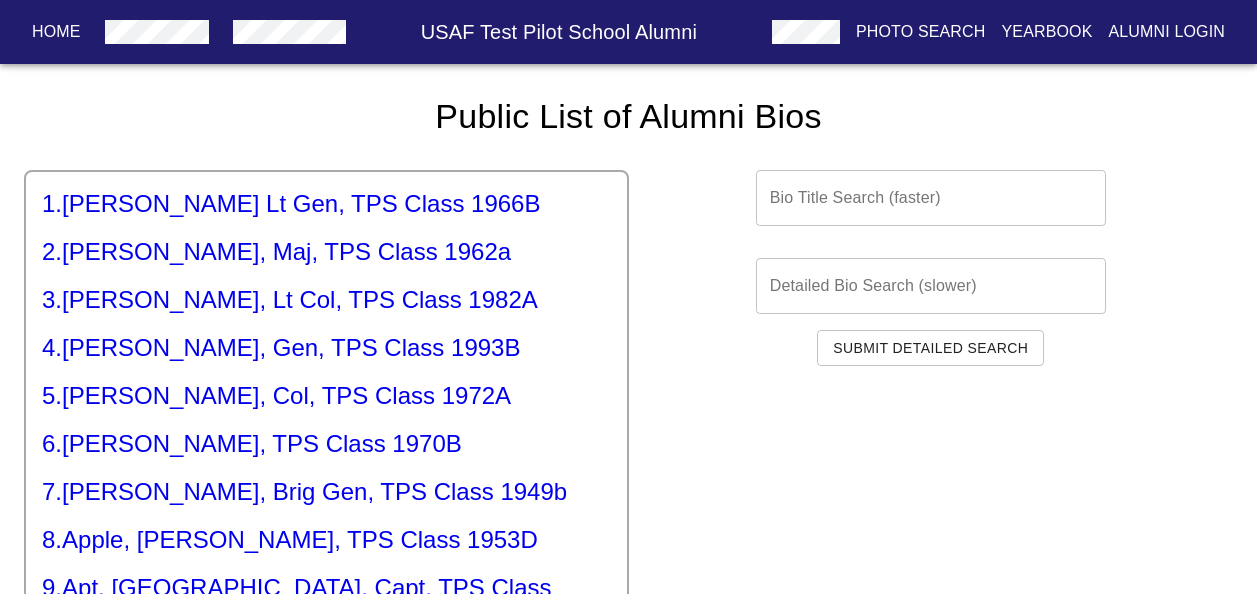 click at bounding box center [931, 198] 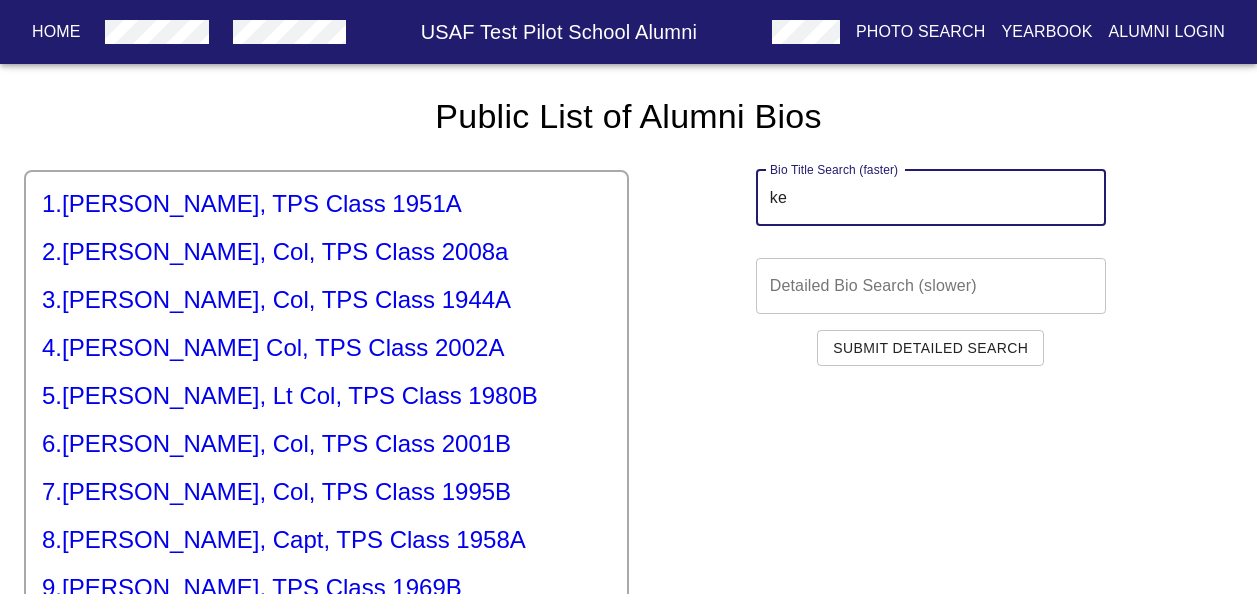 type on "k" 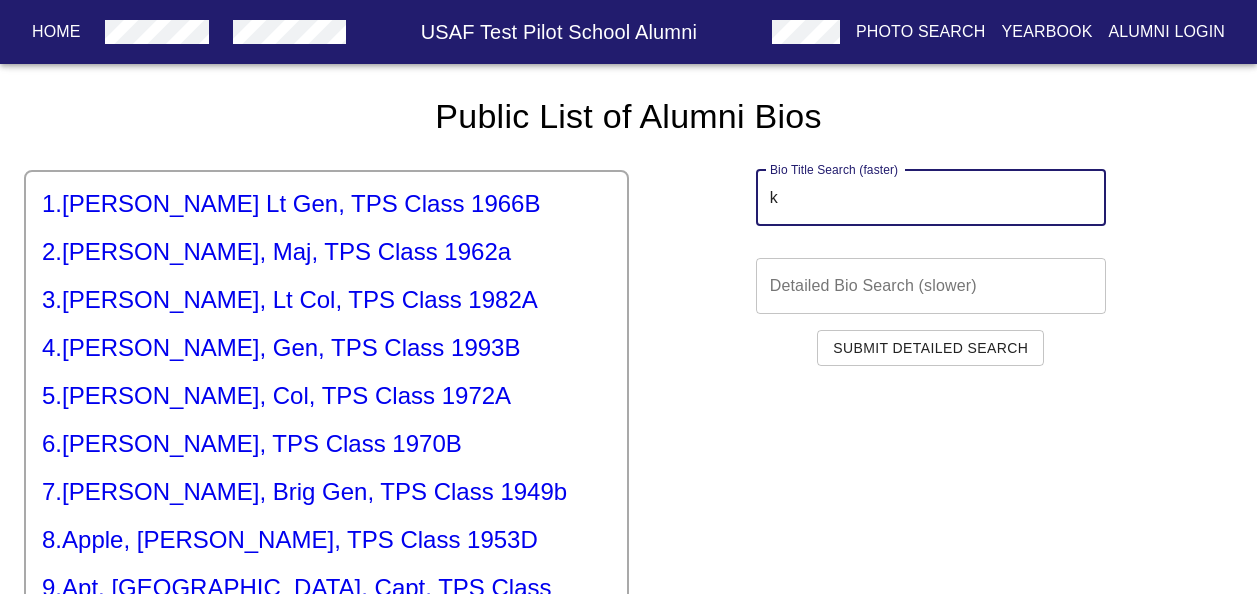 type 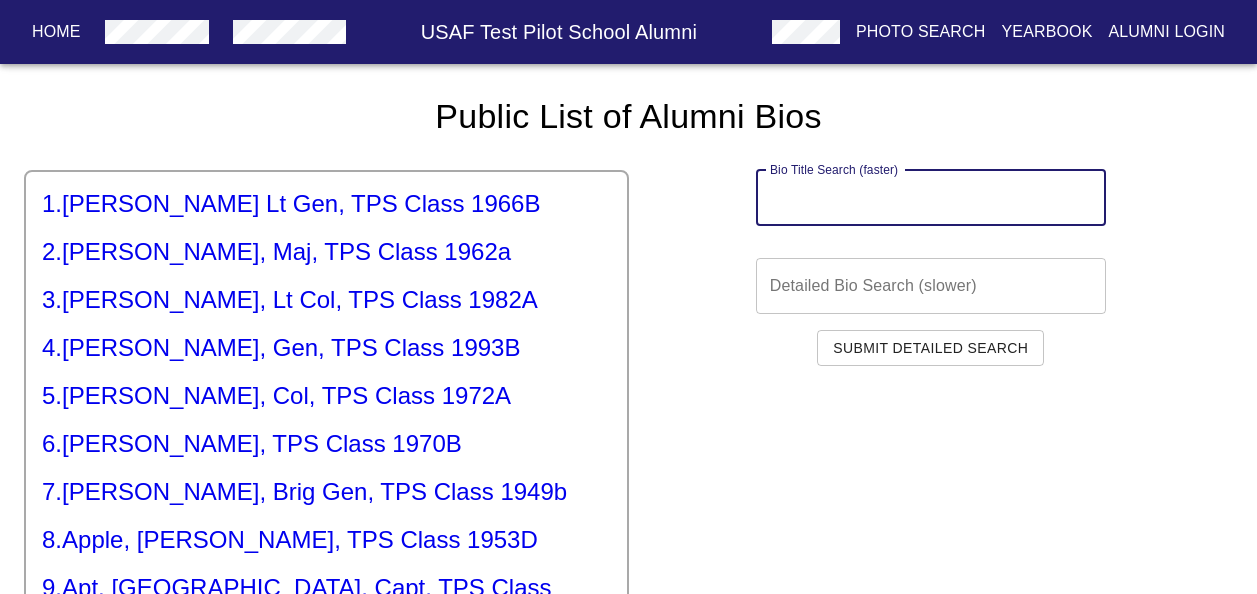 click on "4 .  [PERSON_NAME], Gen, TPS Class 1993B" at bounding box center [326, 348] 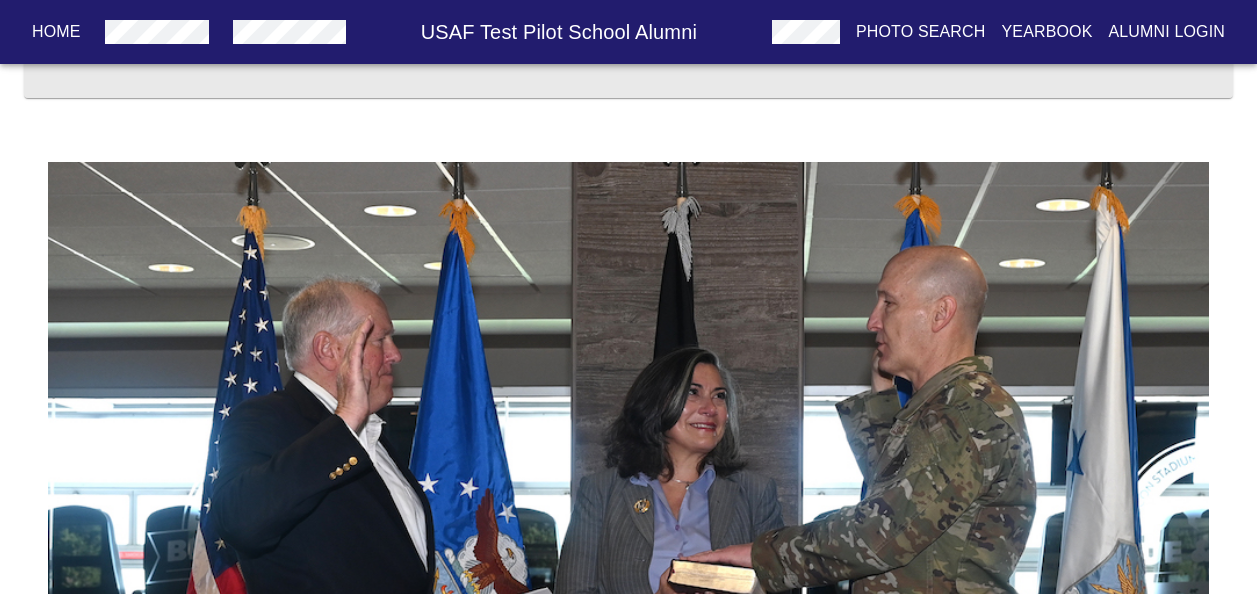 scroll, scrollTop: 0, scrollLeft: 0, axis: both 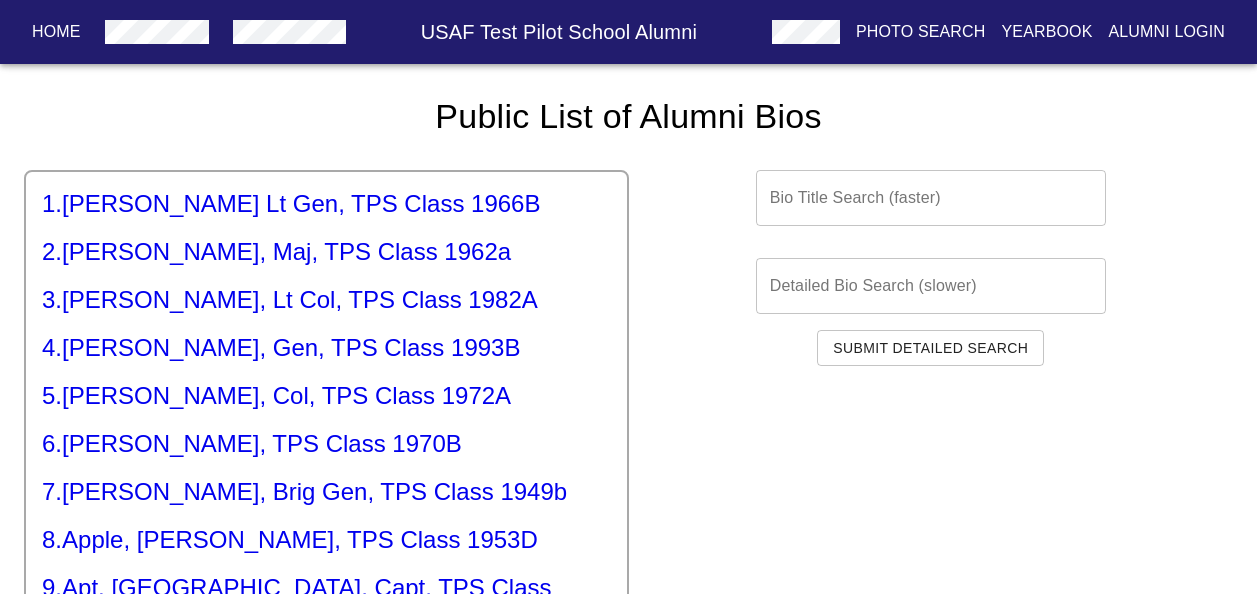 click at bounding box center (931, 198) 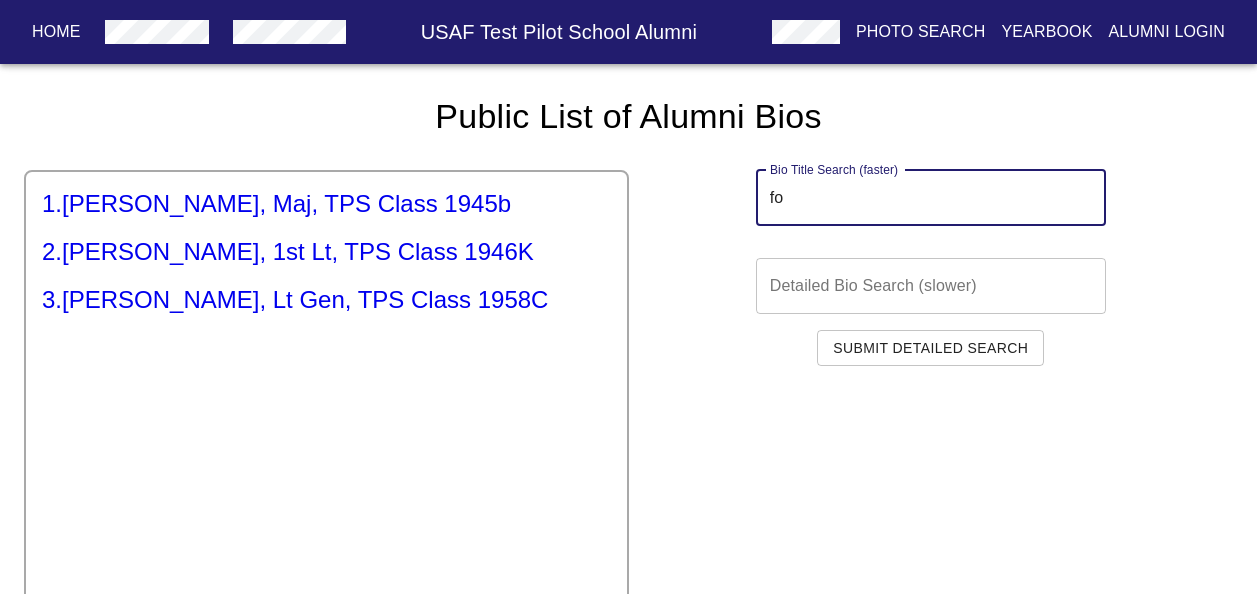type on "f" 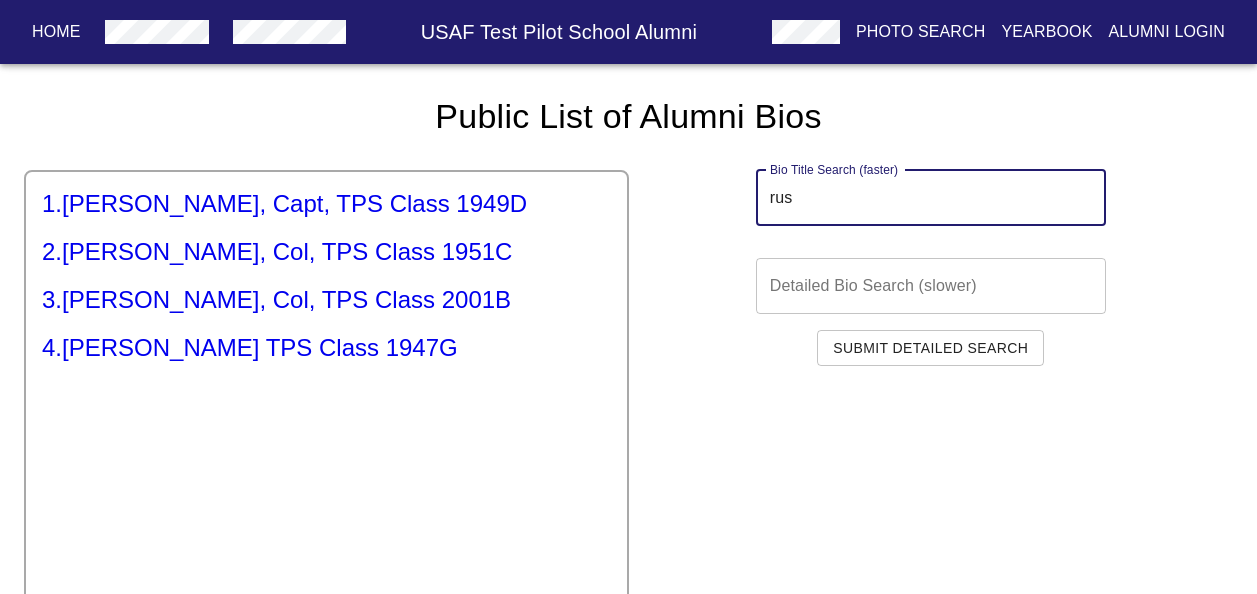 type on "[PERSON_NAME]" 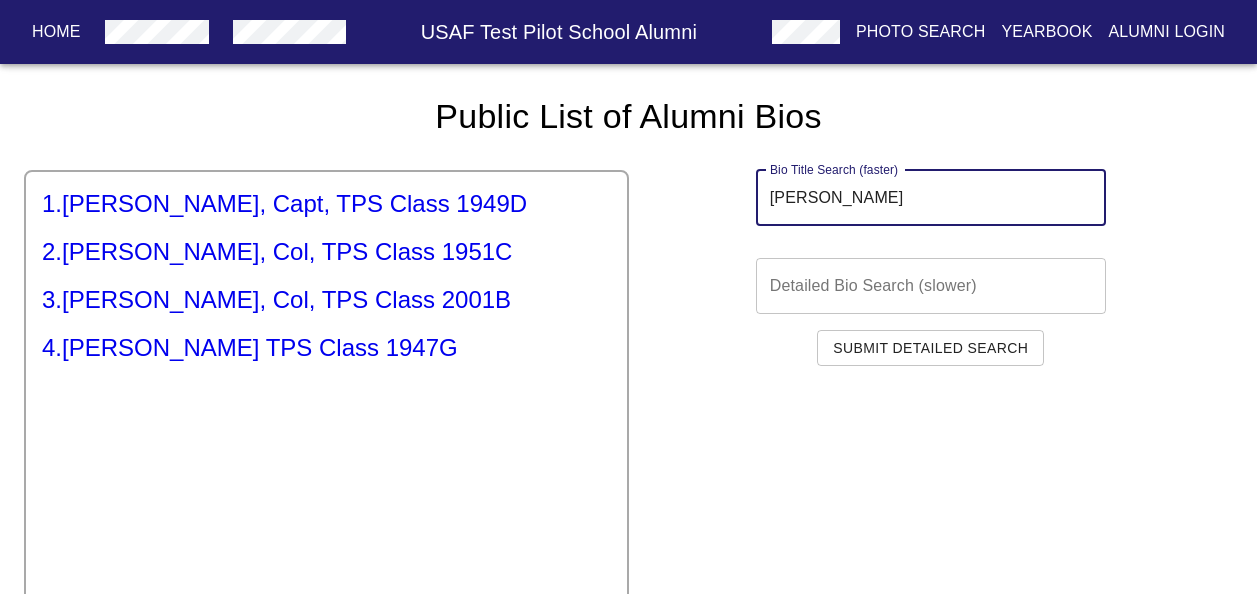 click on "3 .  [PERSON_NAME], Col, TPS Class 2001B" at bounding box center (326, 300) 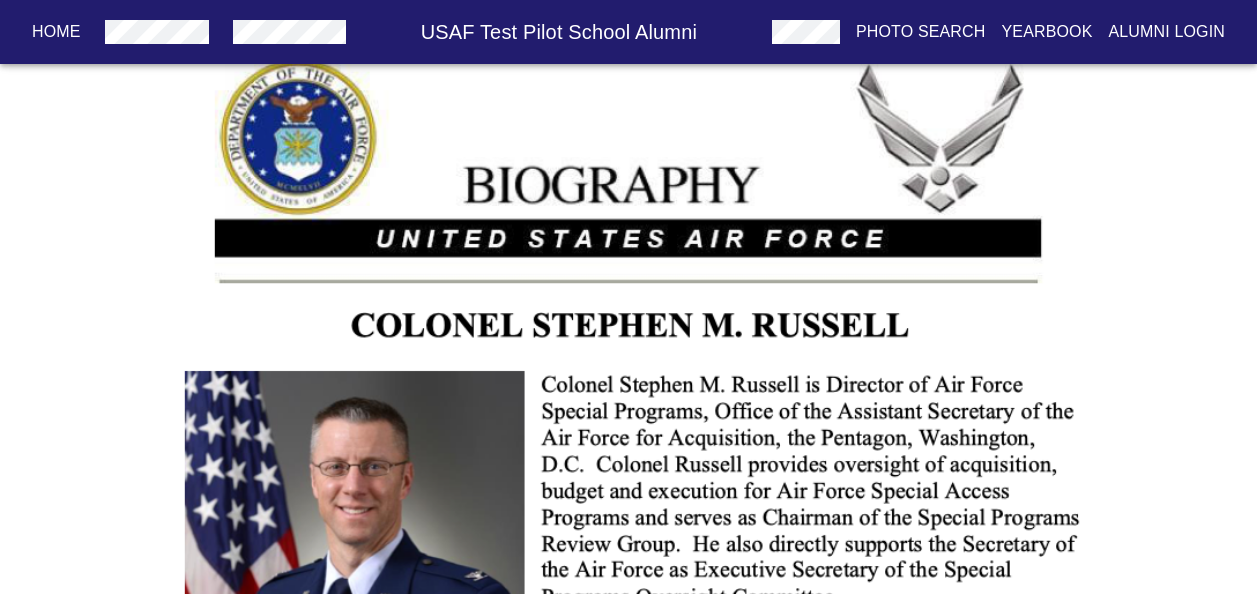 scroll, scrollTop: 0, scrollLeft: 0, axis: both 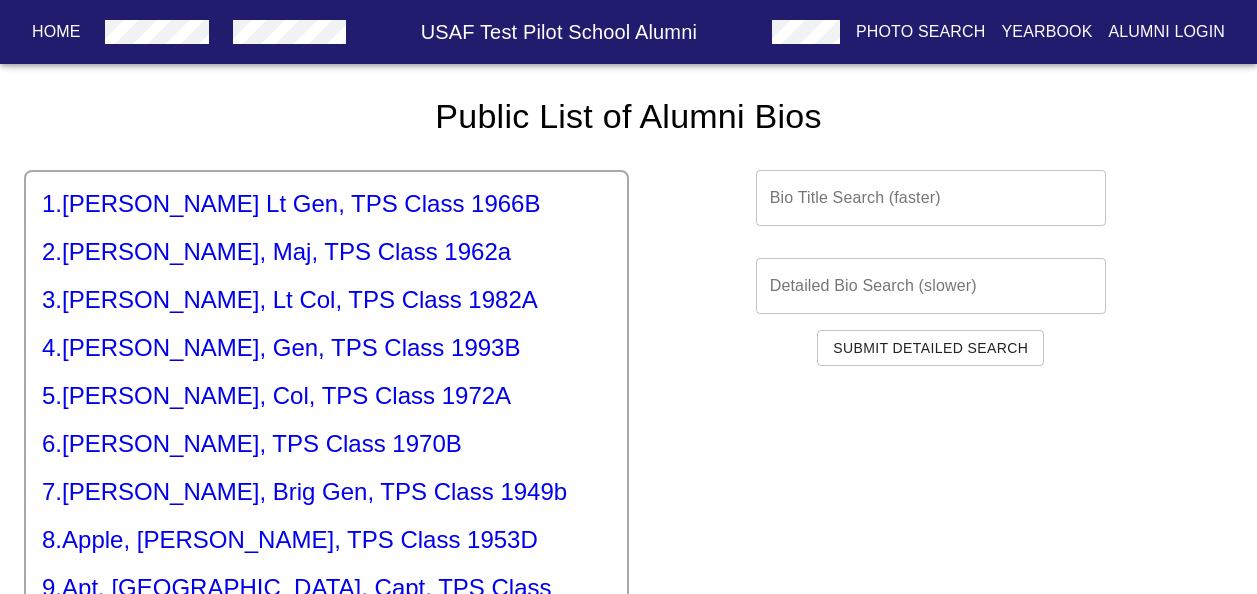 click on "8 .  Apple, J[PERSON_NAME] TPS Class 1953D" at bounding box center [326, 540] 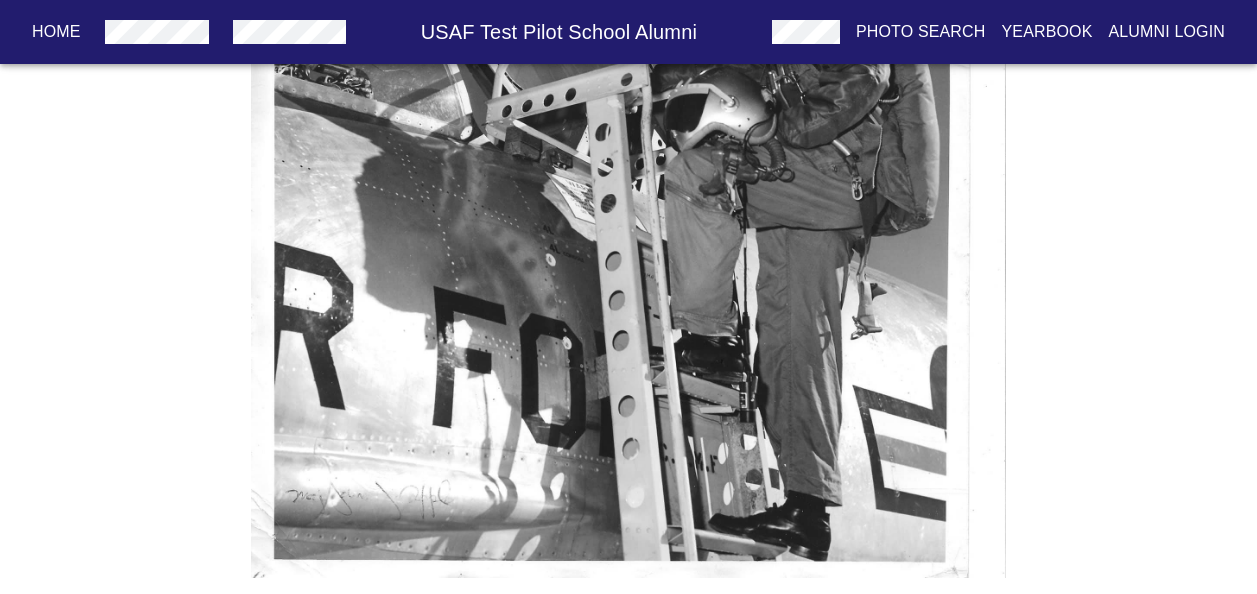 scroll, scrollTop: 1136, scrollLeft: 0, axis: vertical 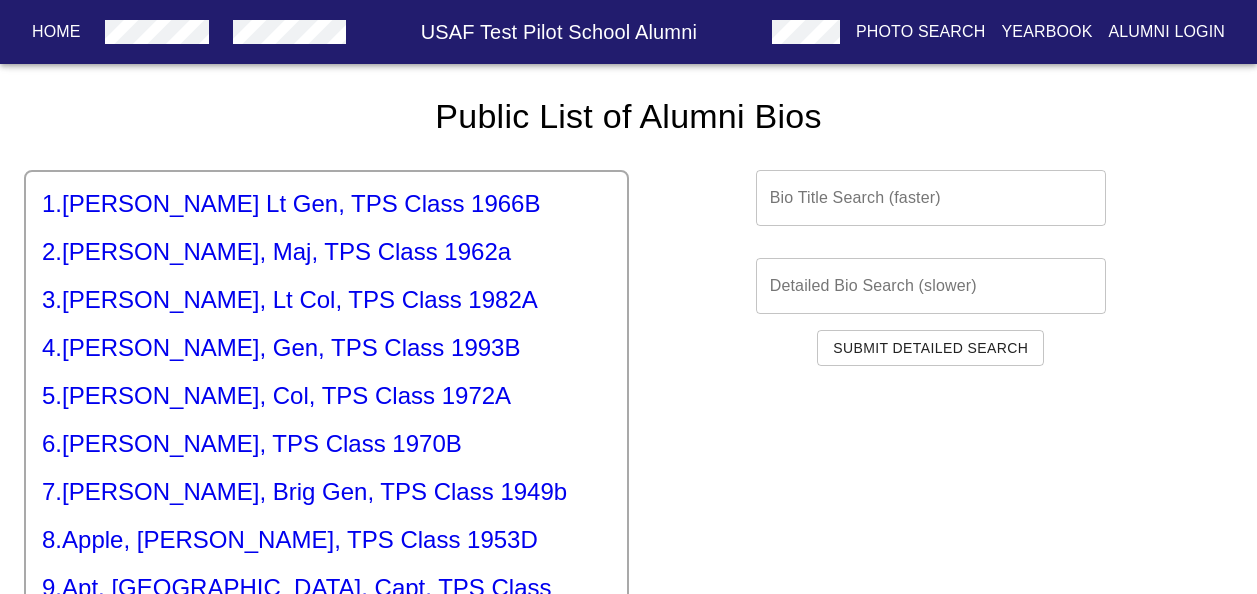 click at bounding box center (931, 198) 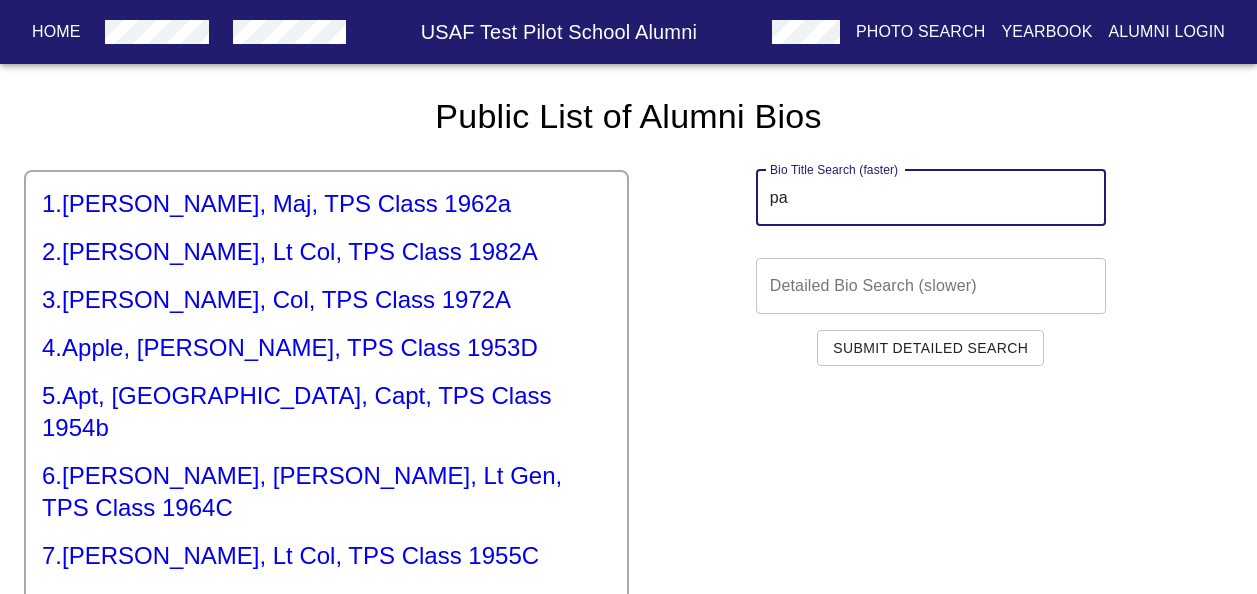 type on "p" 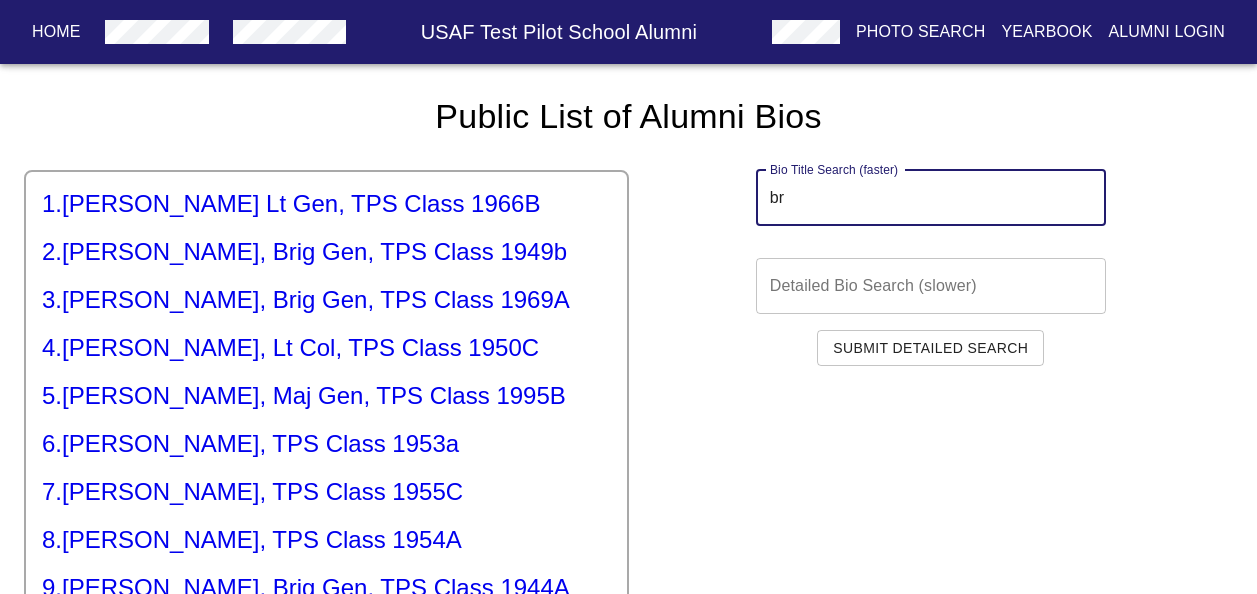 type on "b" 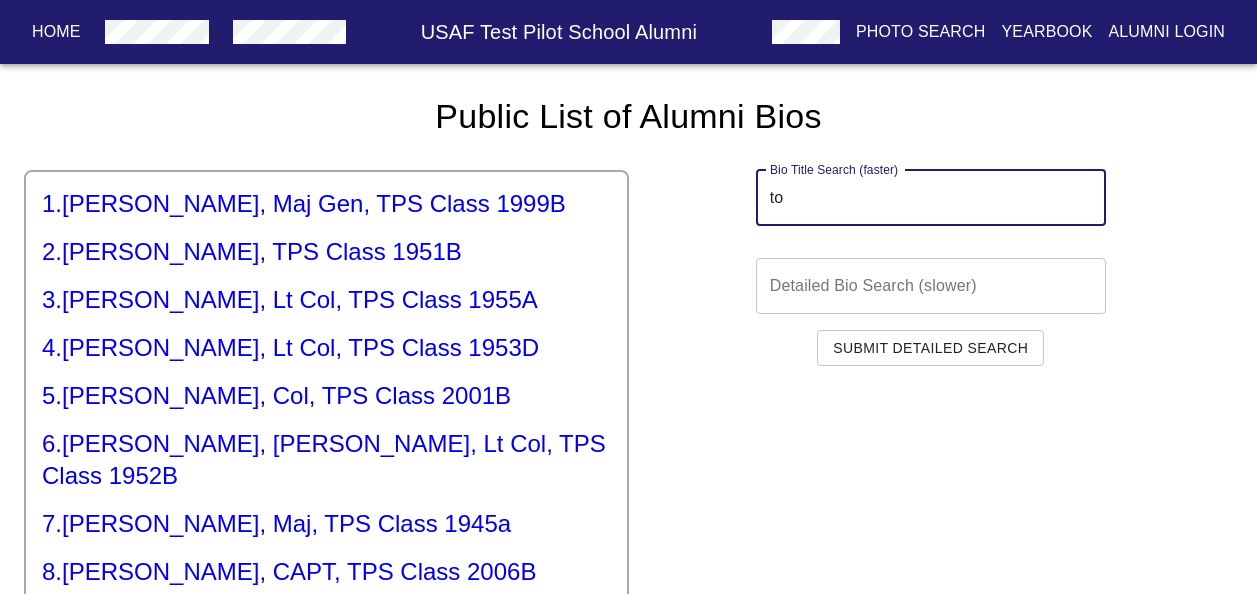 type on "t" 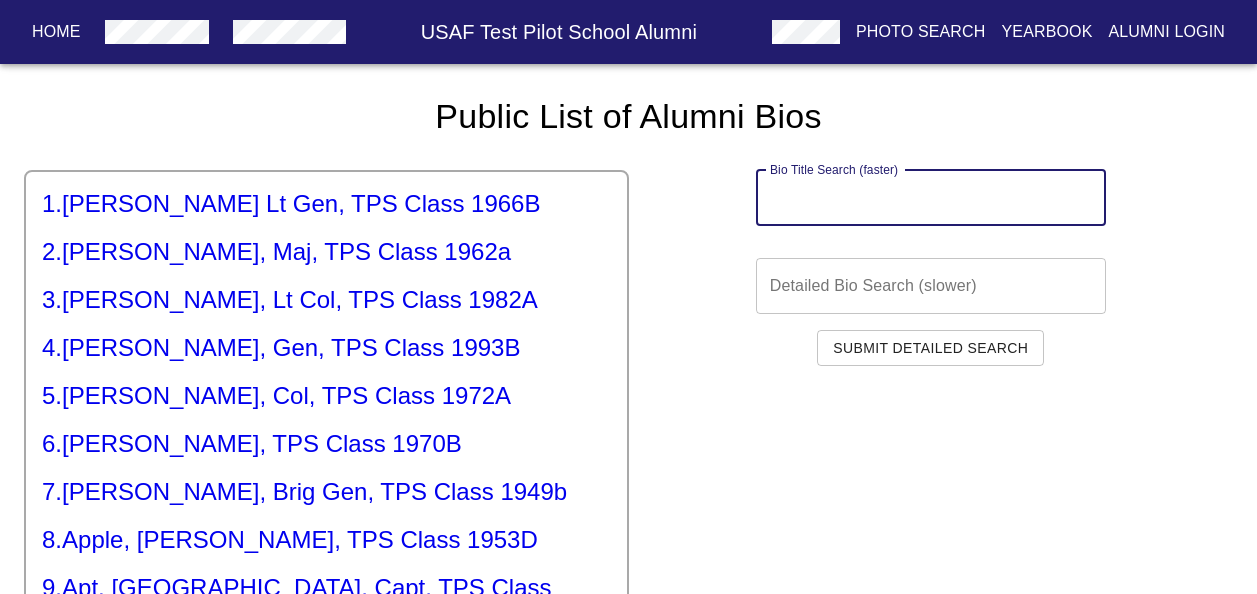 type on "b" 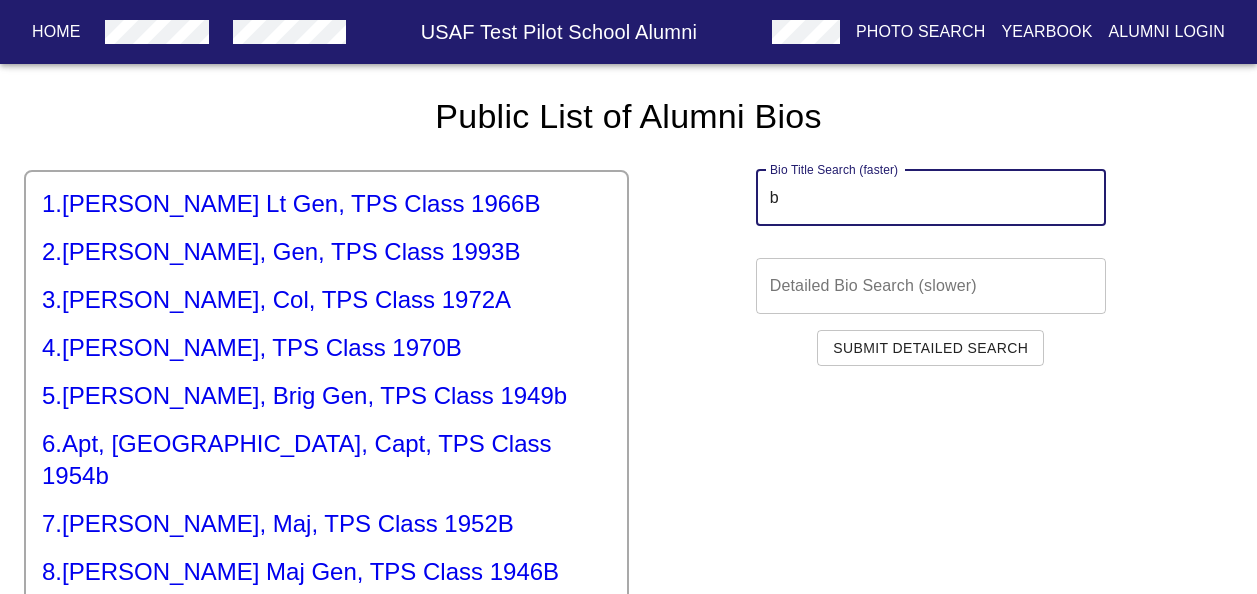 type 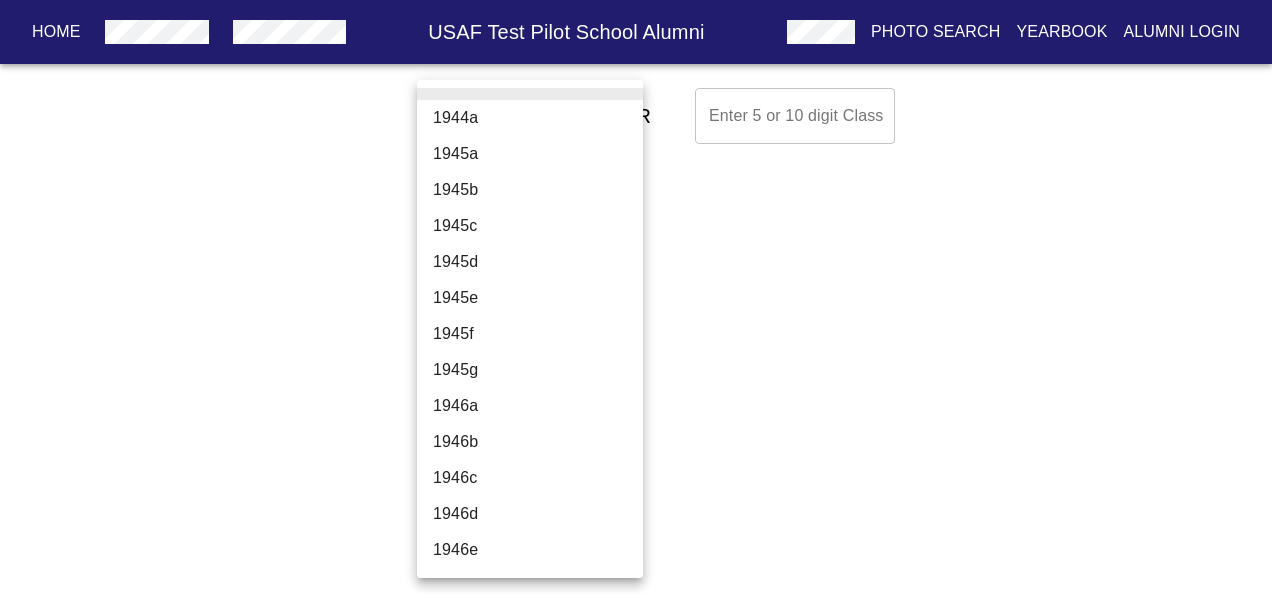 click on "Home USAF Test Pilot School Alumni Photo Search Yearbook Alumni Login Select A Class ​ ​ OR Enter 5 or 10 digit Class Enter 5 or 10 digit Class Home Alumni Bios Class Pages Photos Yearbook Alumni Login 1944a 1945a 1945b 1945c 1945d 1945e 1945f 1945g 1946a 1946b 1946c 1946d 1946e 1946f 1946g 1946i 1946j 1946k 1946l 1947a 1947b 1947c 1947d 1947f 1947g 1948a 1948b 1948d 1948f 1949a 1949b 1949c 1949d 1950a 1950b 1950c 1951a 1951b 1951c 1952a 1952b 1952c 1953a 1953b 1953c 1953d 1954a 1954b 1954c 1955a 1955c 1955d 1956a 1956b 1956c 1956d 1957a 1957c 1957d 1958a 1958b 1958c 1959a 1959b 1959c 1960a 1960b 1960c 1961a 1961c 1962a 1962c 1963a 1964a 1964b 1964c 1965a 1965b 1965c 1966a 1966b 1967a 1967b 1968a 1968b 1969a 1969b 1970a 1970b 1971a 1971b 1972a 1972b 1973a 1974a 1974b 1975a 1975b 1976a 1976b 1977a 1977b 1978a 1978b 1979a 1979b 1980a 1980b 1981a 1981b 1982a 1982b 1983a 1983b 1984a 1984b 1985a 1985b 1986a 1986b 1987a 1987b 1988a 1988b 1989a 1989b 1990a 1990b 1991a 1991b 1992a 1992b 1993a 1993b 1994a 1994b" at bounding box center [636, 116] 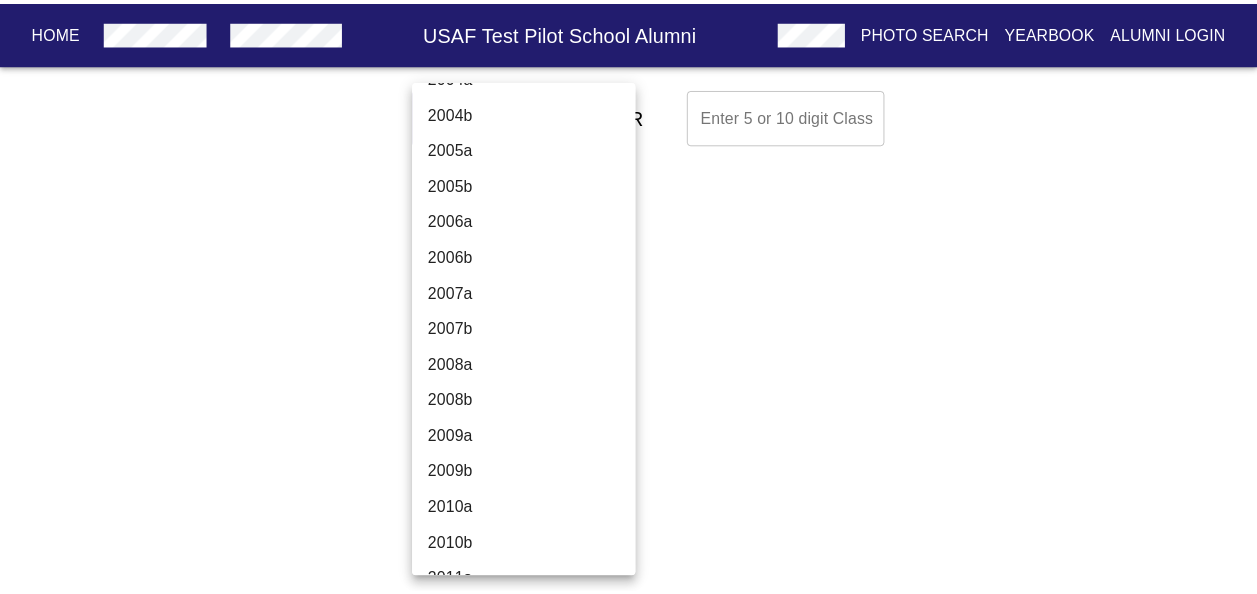 scroll, scrollTop: 5383, scrollLeft: 0, axis: vertical 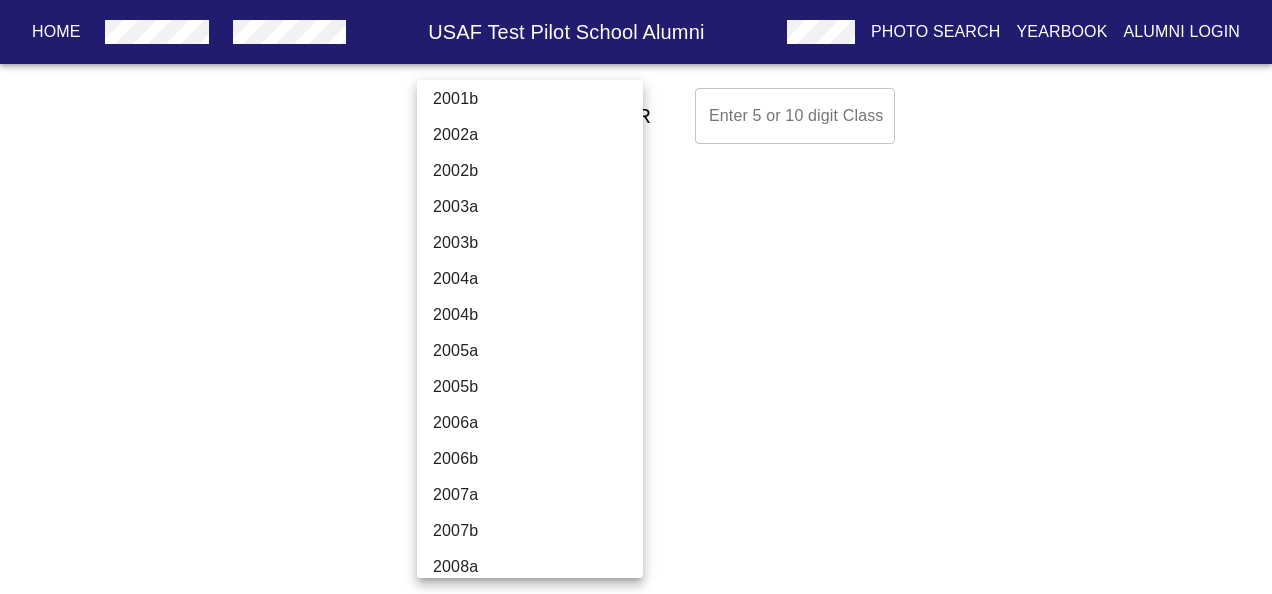 click on "2001b" at bounding box center (537, 99) 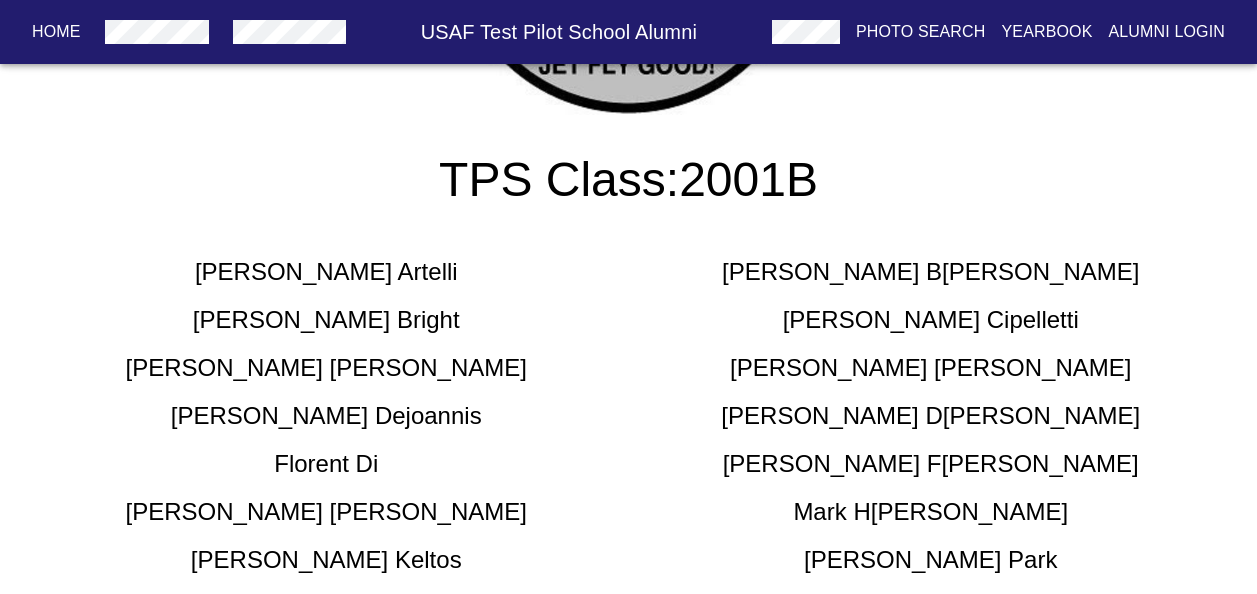 scroll, scrollTop: 354, scrollLeft: 0, axis: vertical 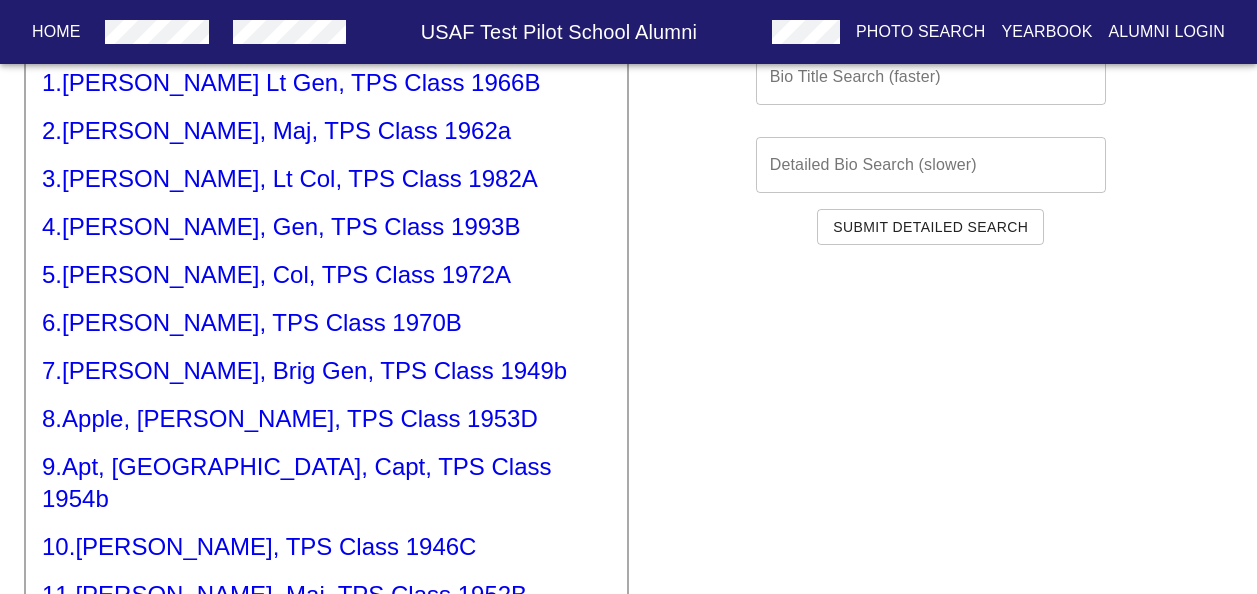 click at bounding box center (931, 77) 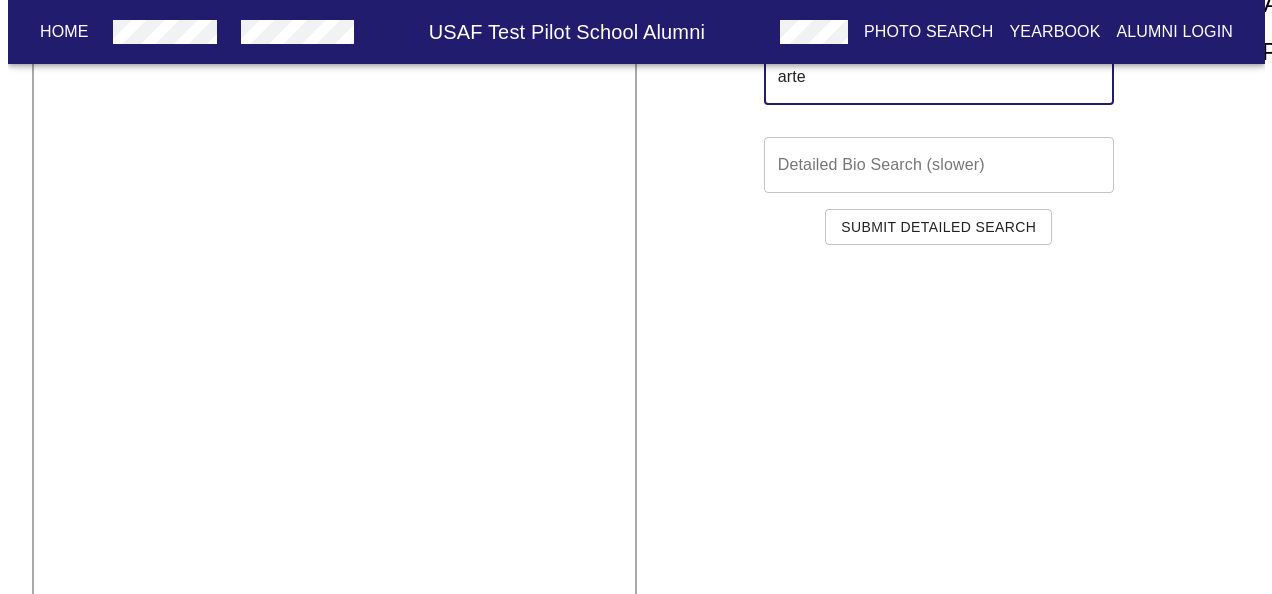scroll, scrollTop: 0, scrollLeft: 0, axis: both 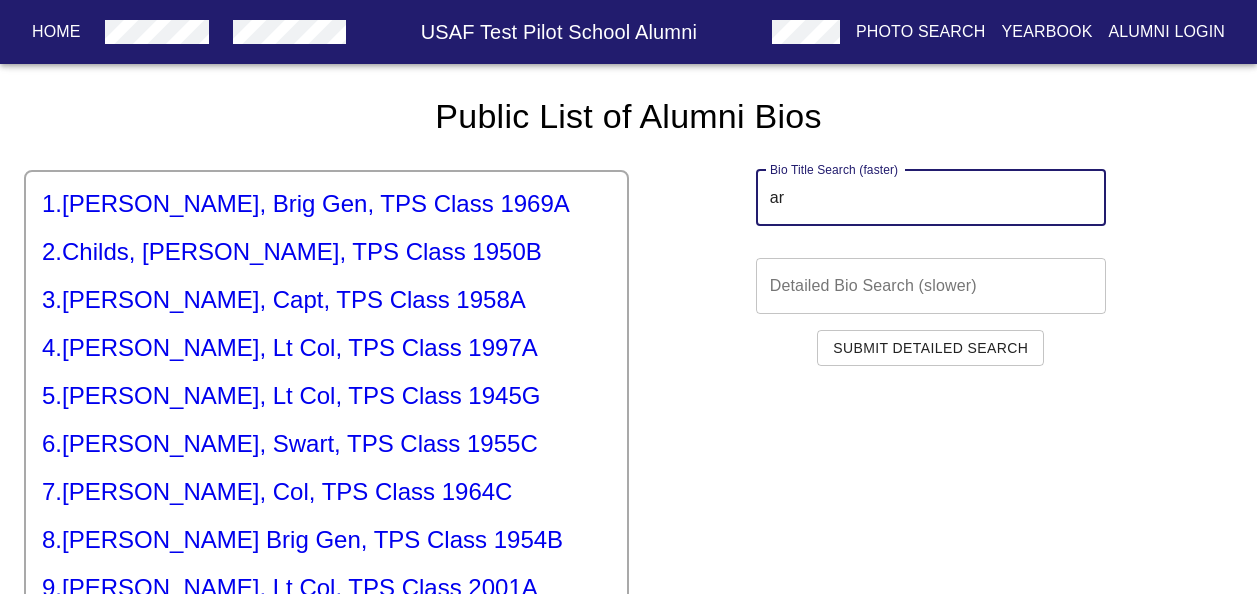 type on "a" 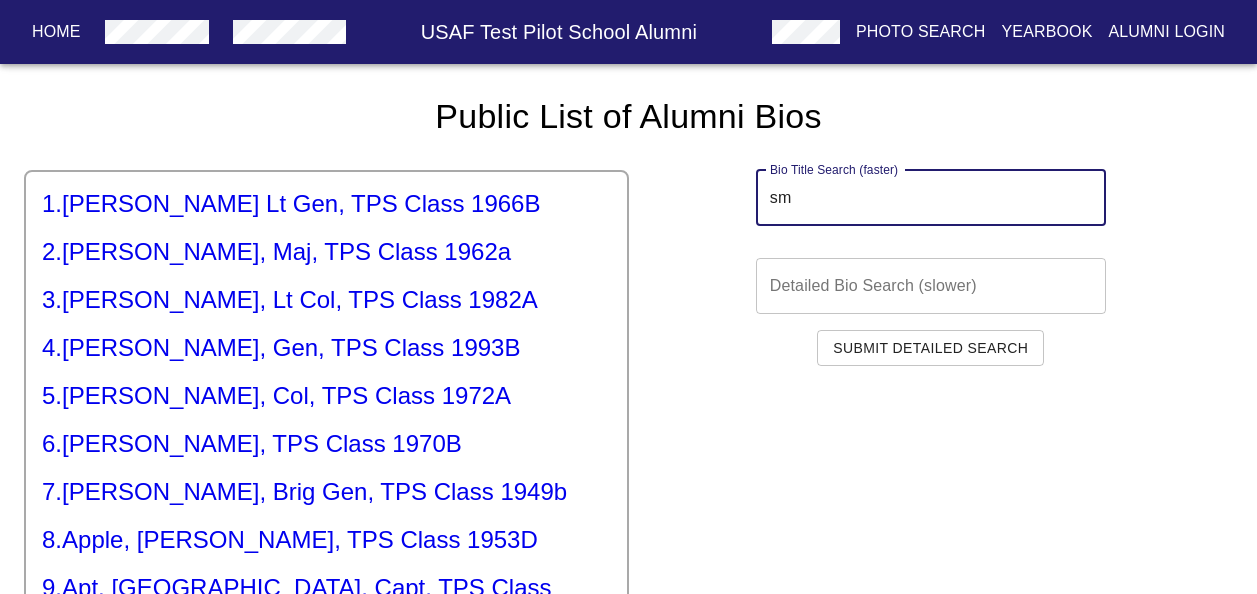 type on "s" 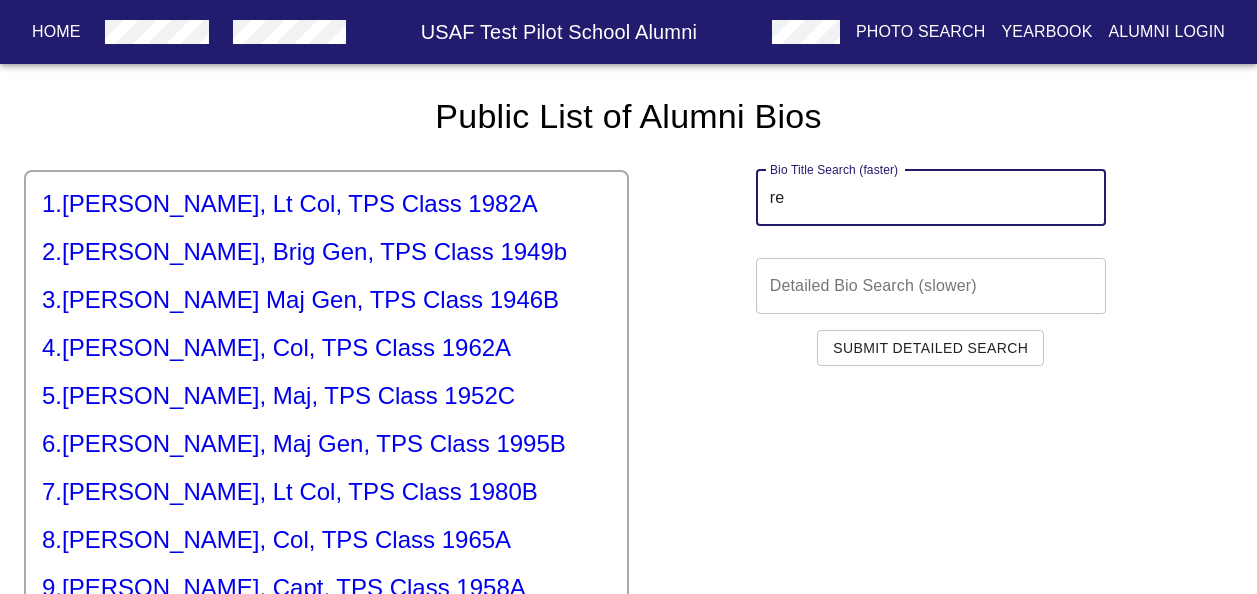 type on "r" 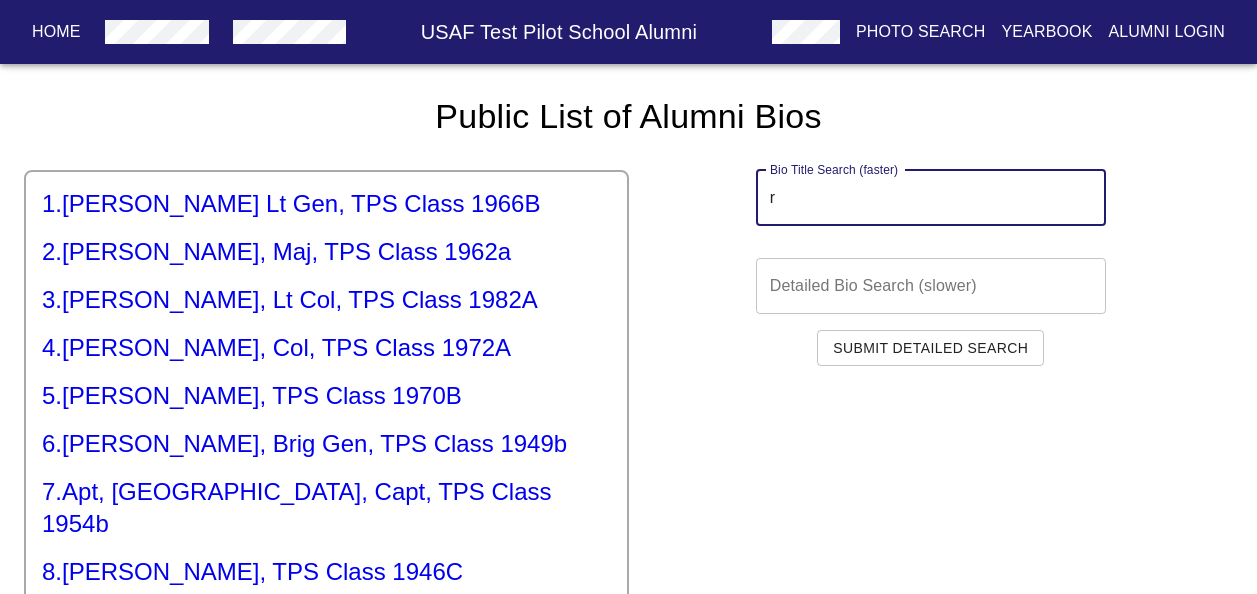 type 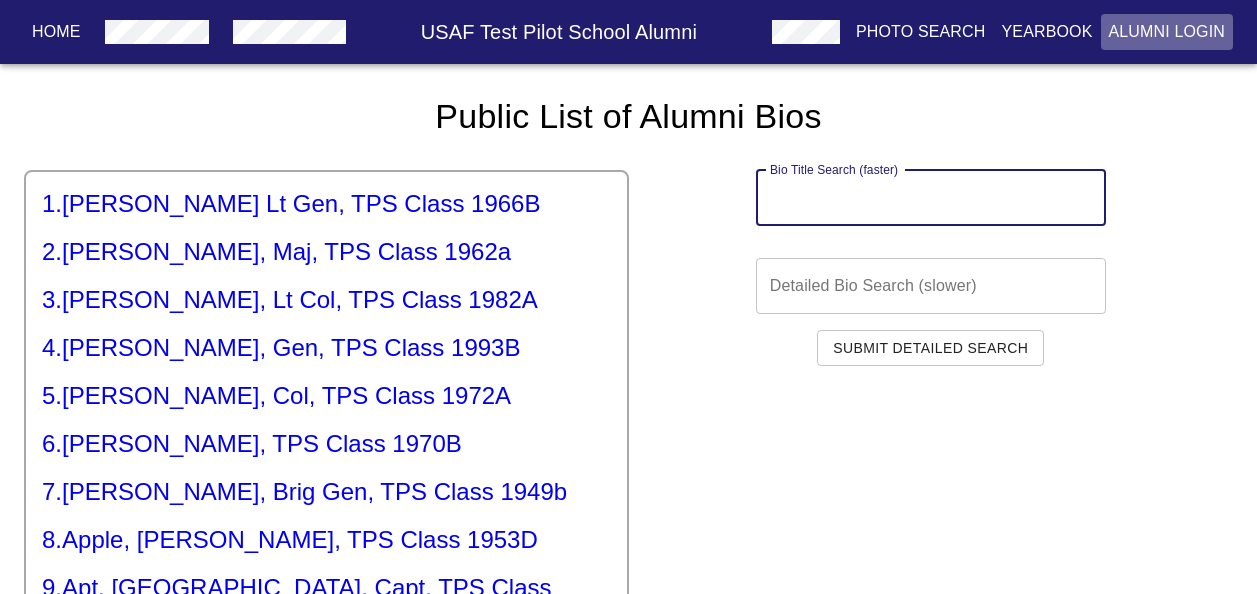 click on "Alumni Login" at bounding box center (1167, 32) 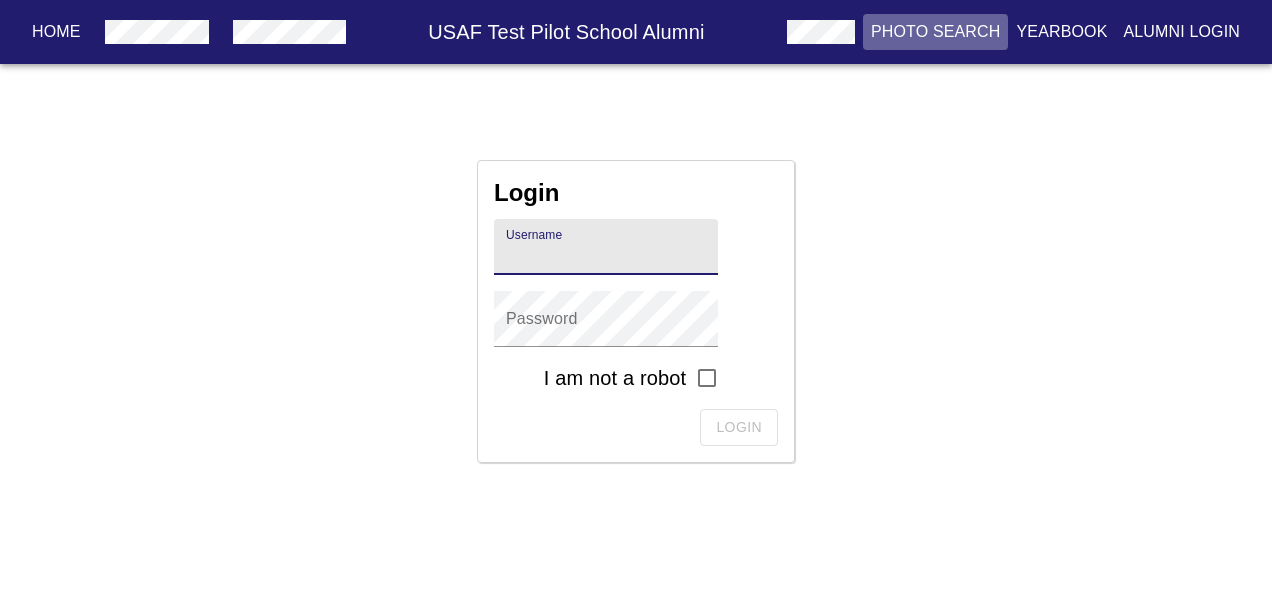click on "Photo Search" at bounding box center (936, 32) 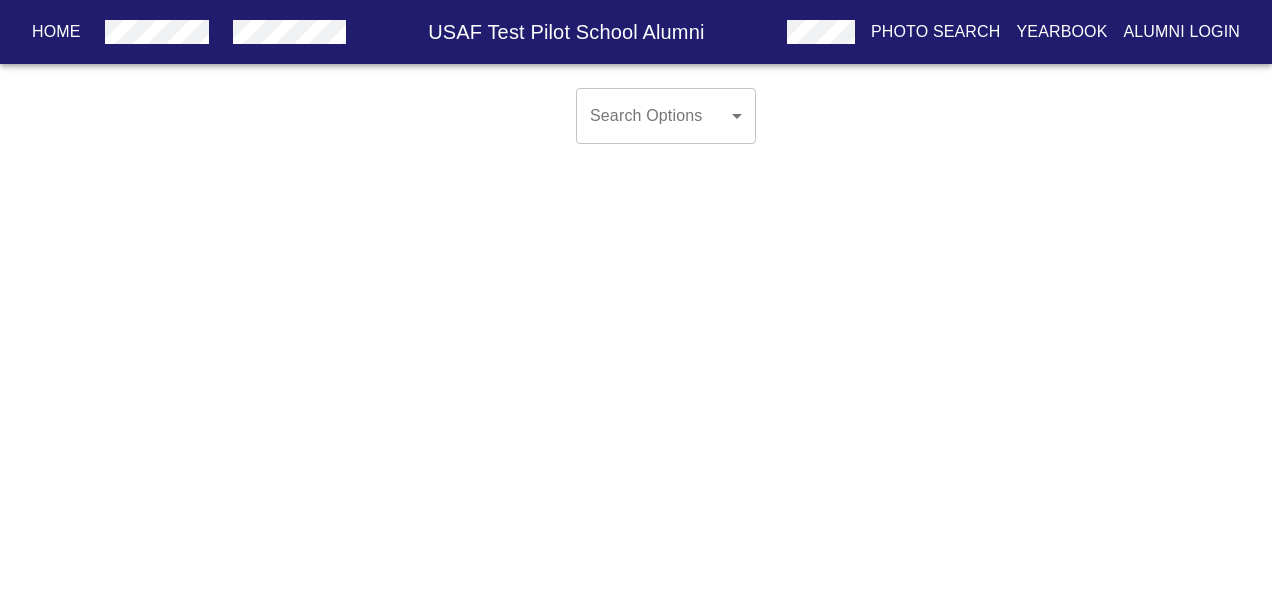 click on "Home USAF Test Pilot School Alumni Photo Search Yearbook Alumni Login Search Options ​ ​ Home Alumni Bios Class Pages Photos Yearbook Alumni Login" at bounding box center (636, 132) 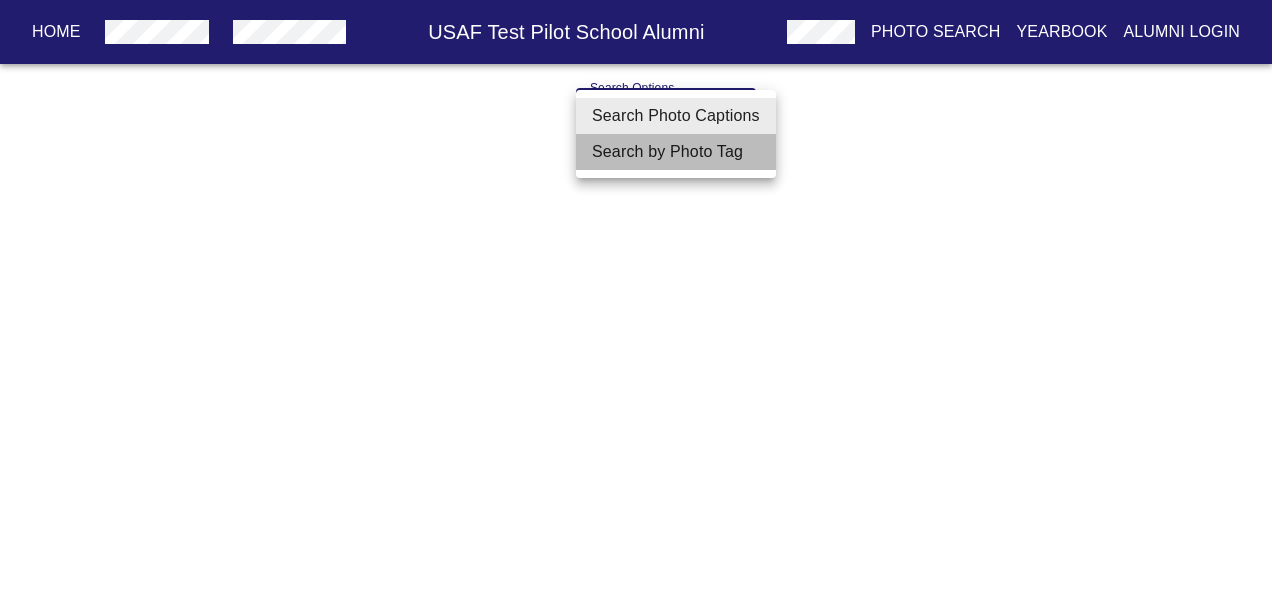 click on "Search by Photo Tag" at bounding box center (676, 152) 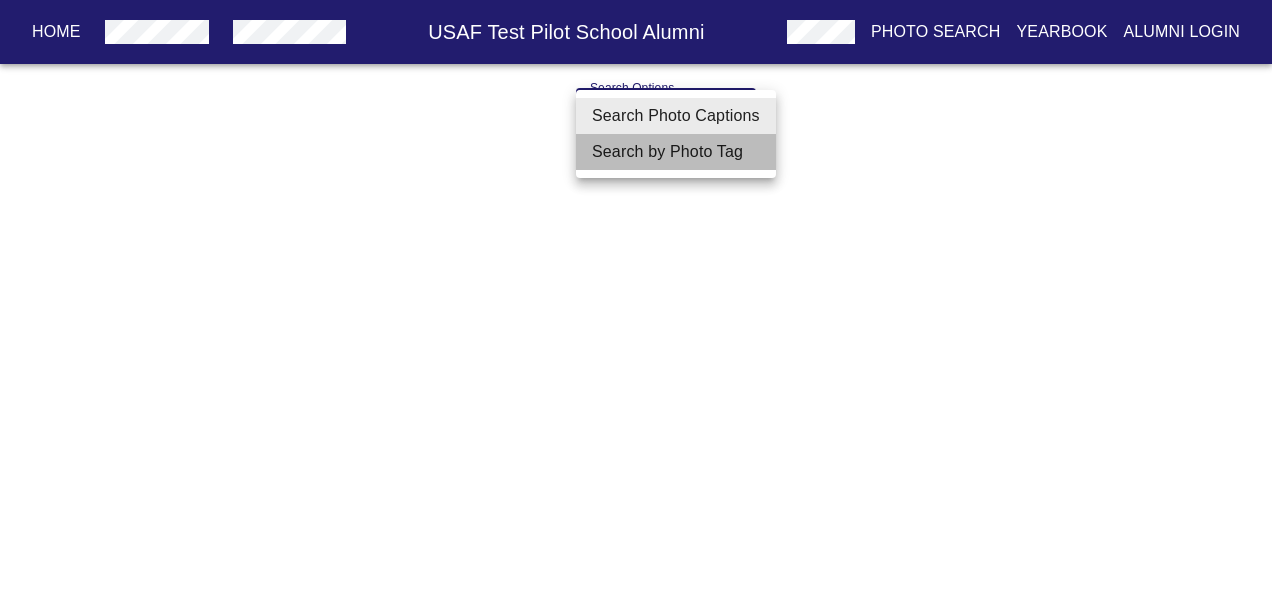 type on "Search by Photo Tag" 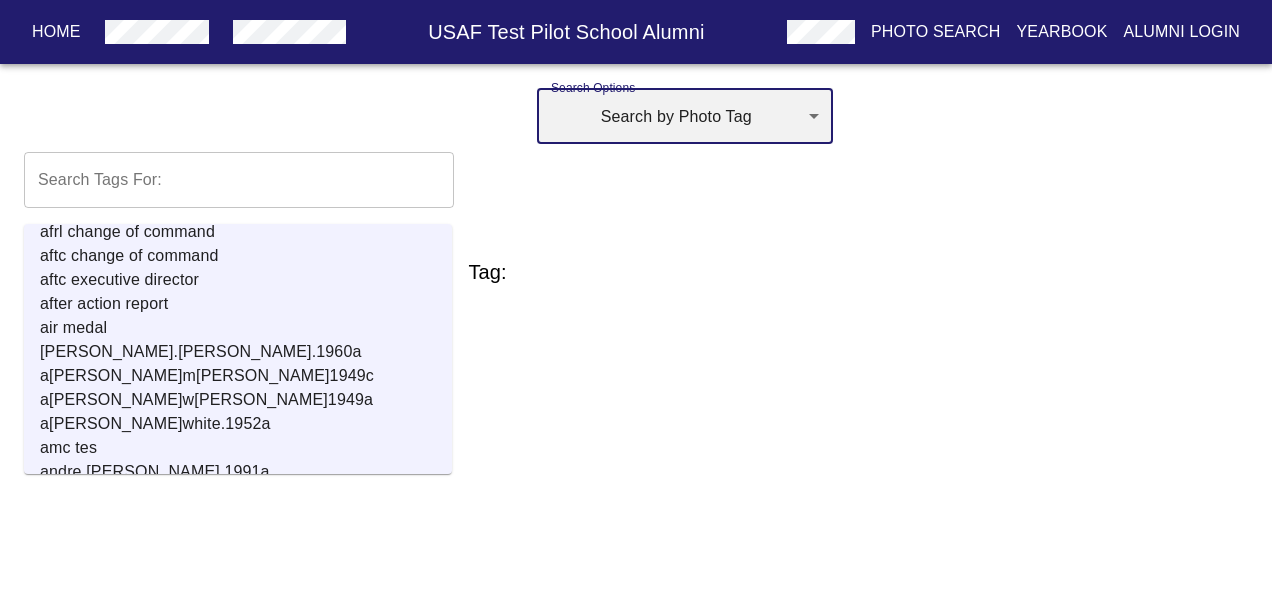 scroll, scrollTop: 983, scrollLeft: 0, axis: vertical 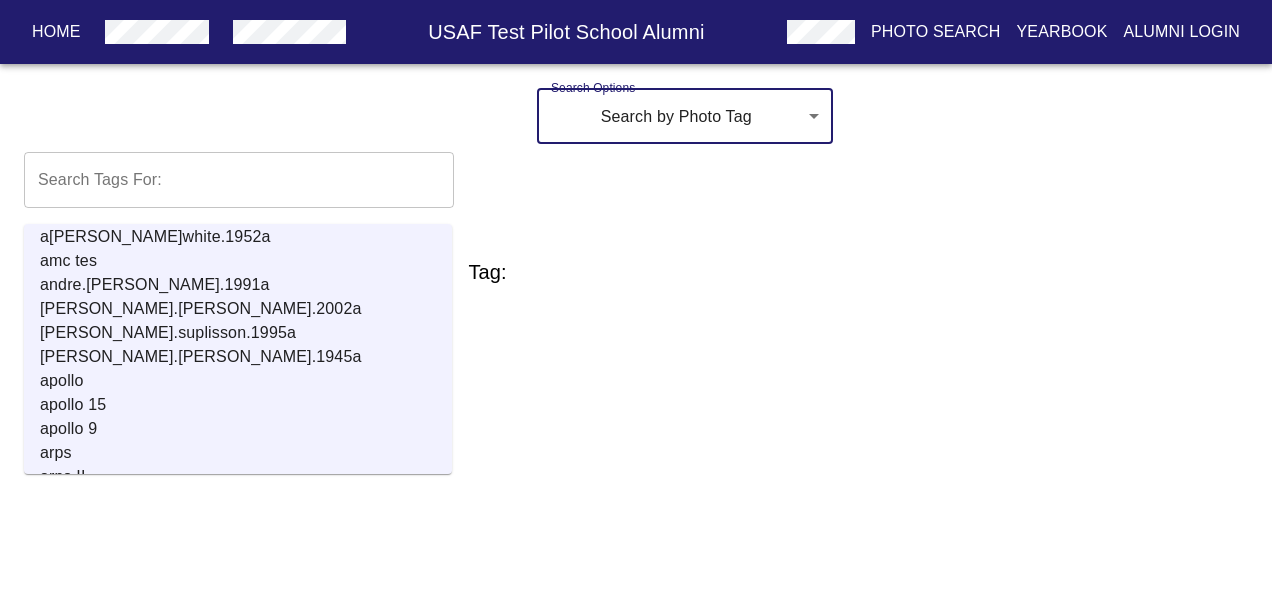 click on "Search Options Search by Photo Tag Search by Photo Tag ​" at bounding box center [636, 116] 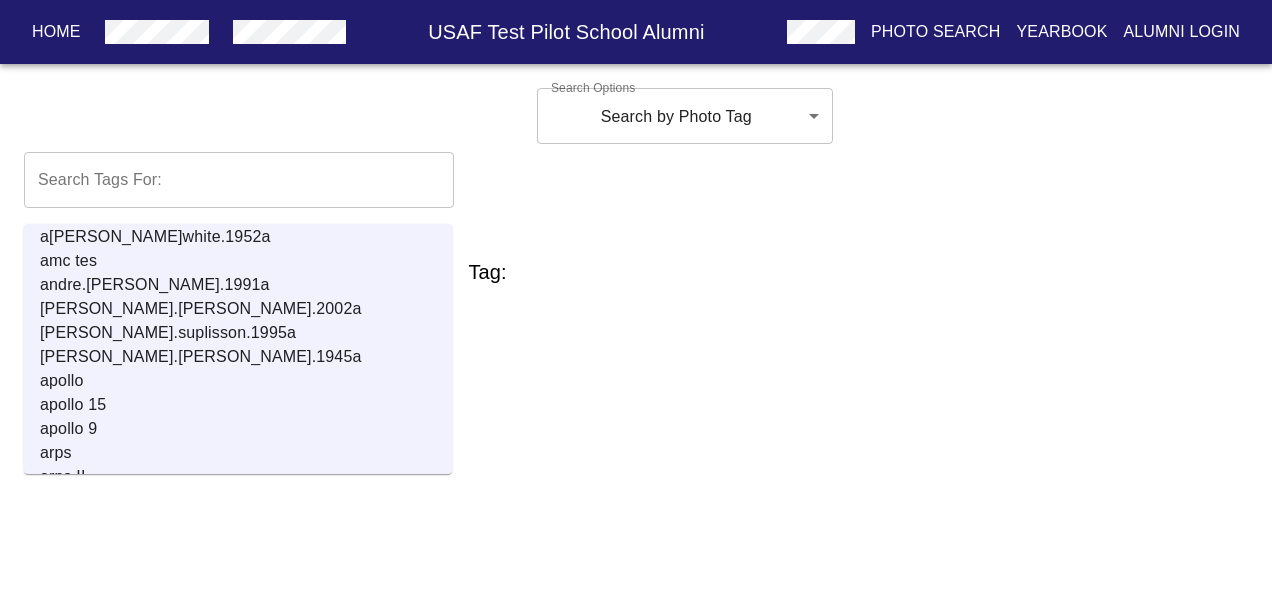 click at bounding box center [239, 180] 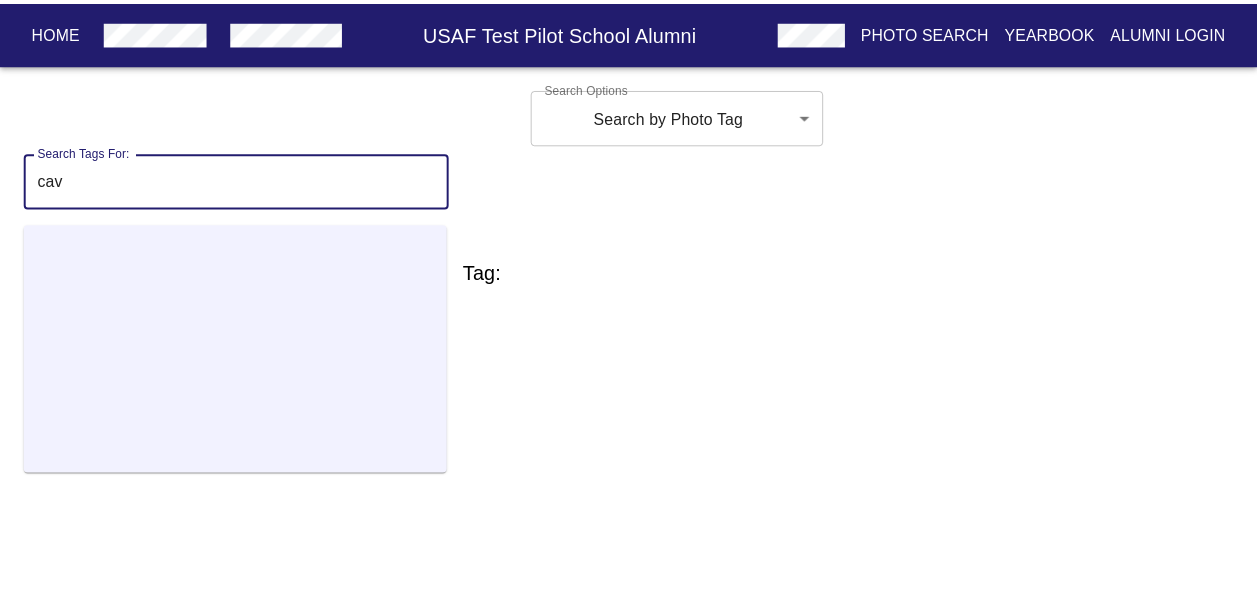 scroll, scrollTop: 0, scrollLeft: 0, axis: both 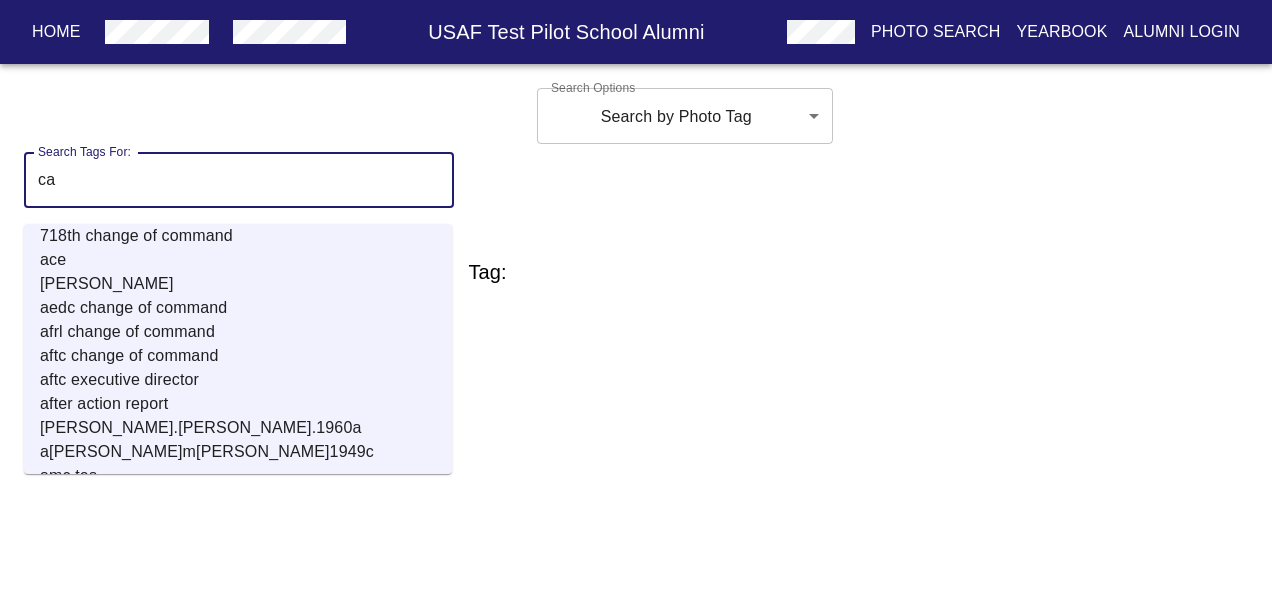 type on "c" 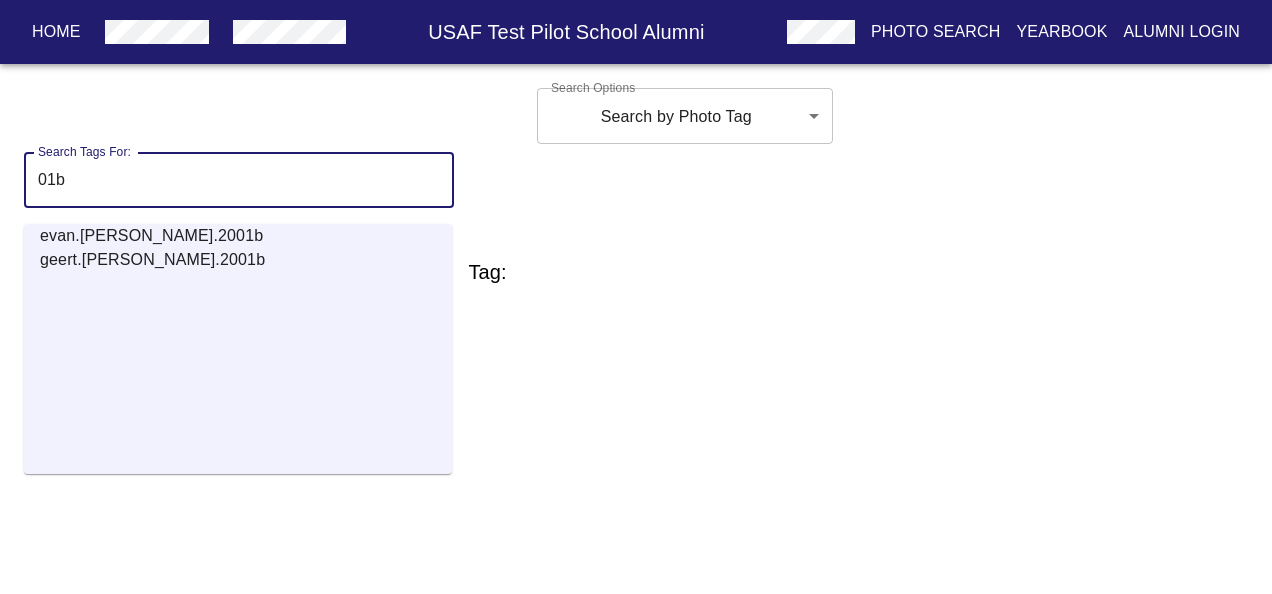 click on "evan.[PERSON_NAME].2001b" at bounding box center (246, 236) 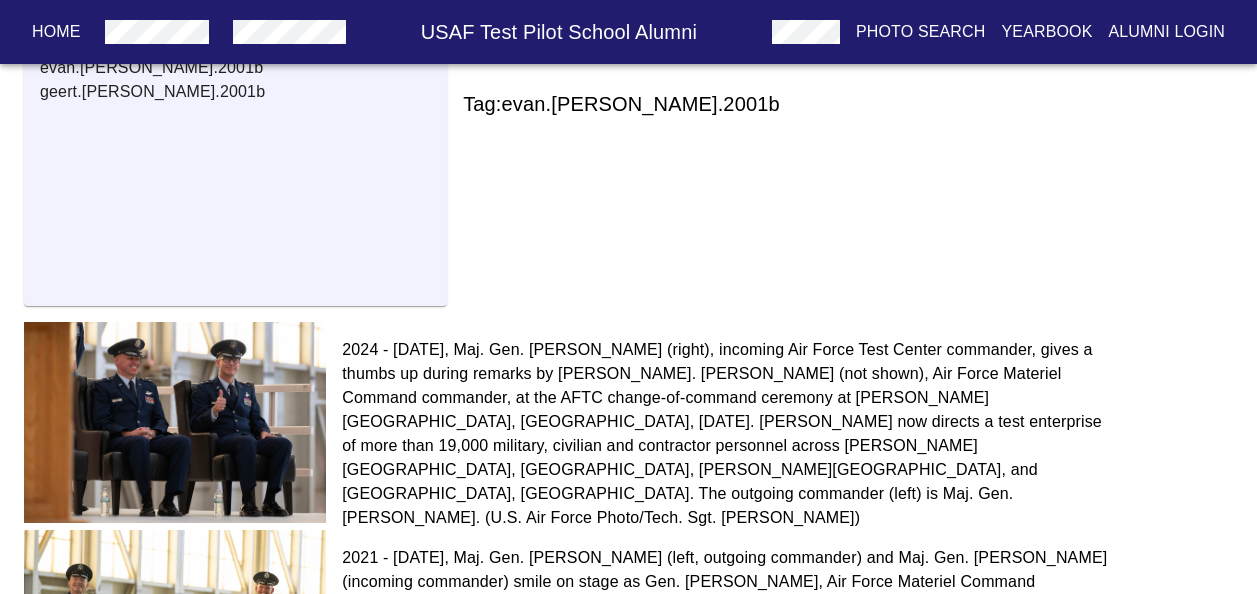 scroll, scrollTop: 169, scrollLeft: 0, axis: vertical 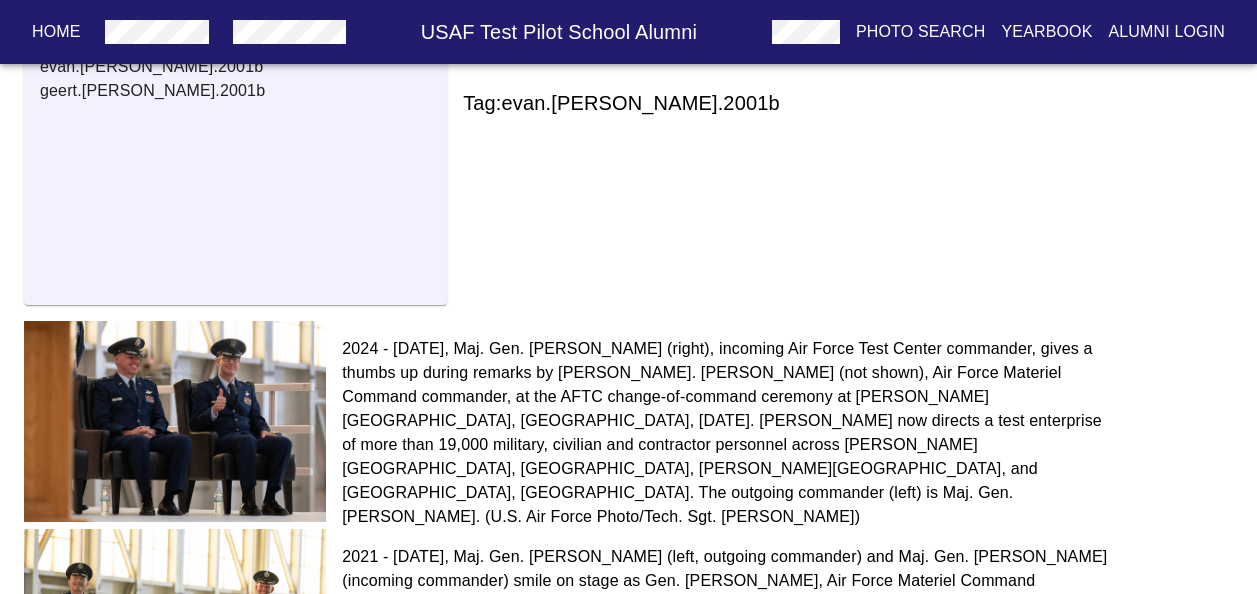 click on "2024 - [DATE], Maj. Gen. [PERSON_NAME] (right), incoming Air Force Test Center commander, gives a thumbs up during remarks by [PERSON_NAME]. [PERSON_NAME] (not shown), Air Force Materiel Command commander, at the AFTC change-of-command ceremony at [PERSON_NAME][GEOGRAPHIC_DATA], [GEOGRAPHIC_DATA], [DATE]. [PERSON_NAME] now directs a test enterprise of more than 19,000 military, civilian and contractor personnel across [PERSON_NAME][GEOGRAPHIC_DATA], [GEOGRAPHIC_DATA], [PERSON_NAME][GEOGRAPHIC_DATA], and [GEOGRAPHIC_DATA], [GEOGRAPHIC_DATA]. The outgoing commander (left) is Maj. Gen. [PERSON_NAME]. (U.S. Air Force Photo/Tech. Sgt. [PERSON_NAME])" at bounding box center [727, 433] 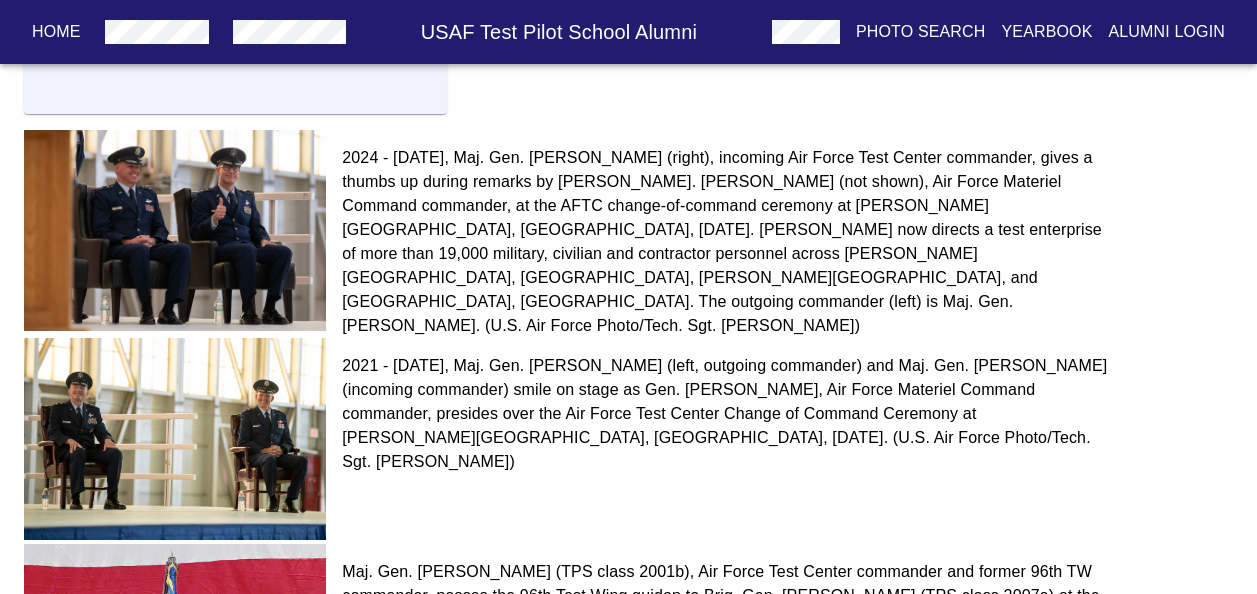 scroll, scrollTop: 0, scrollLeft: 0, axis: both 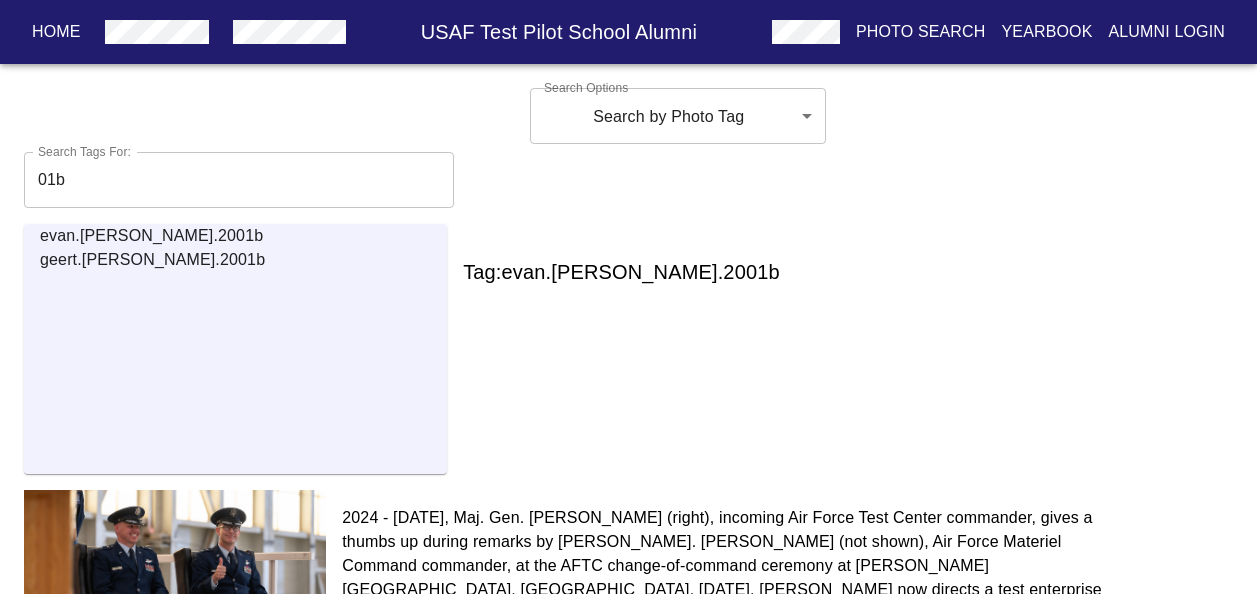 click on "geert.[PERSON_NAME].2001b" at bounding box center (243, 260) 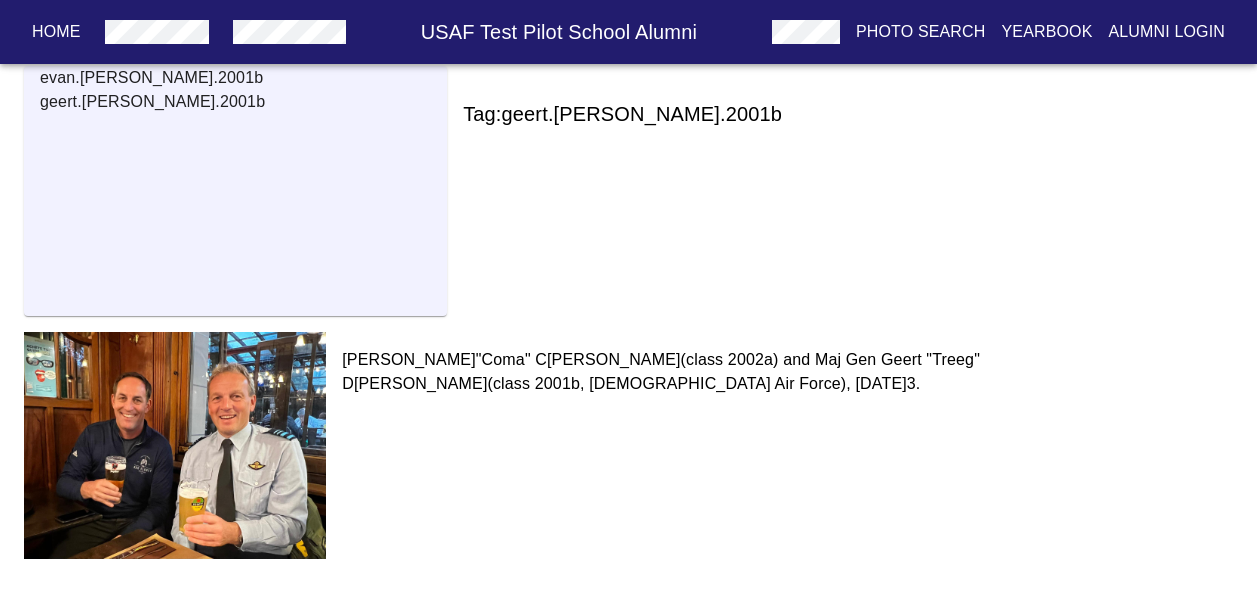 scroll, scrollTop: 0, scrollLeft: 0, axis: both 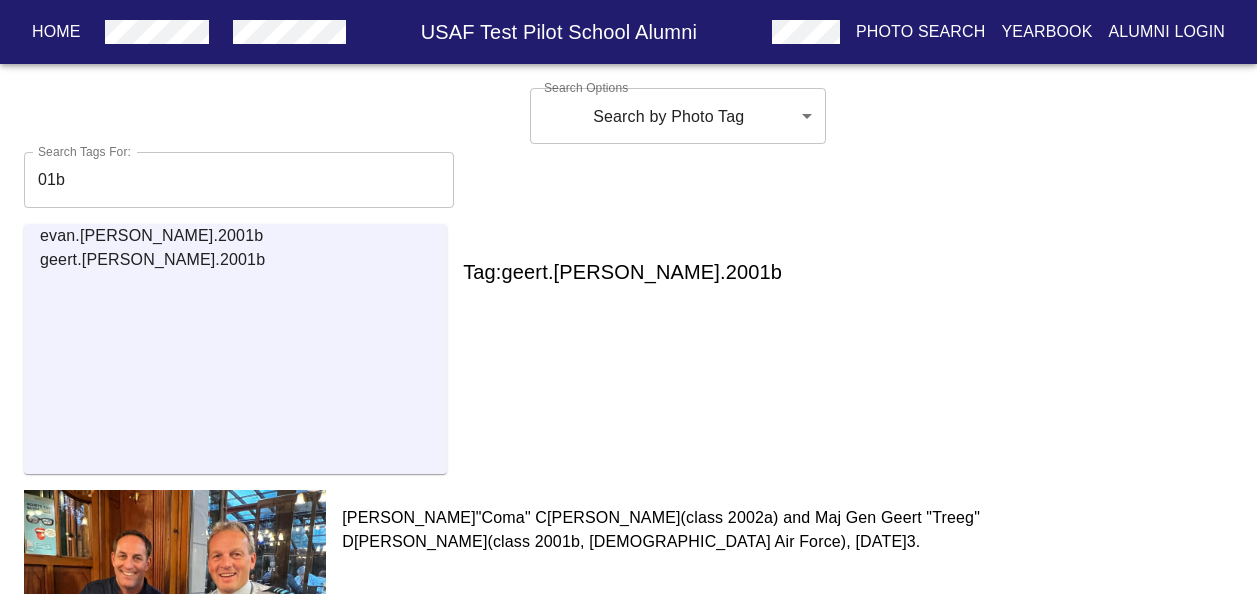 click on "01b" at bounding box center (239, 180) 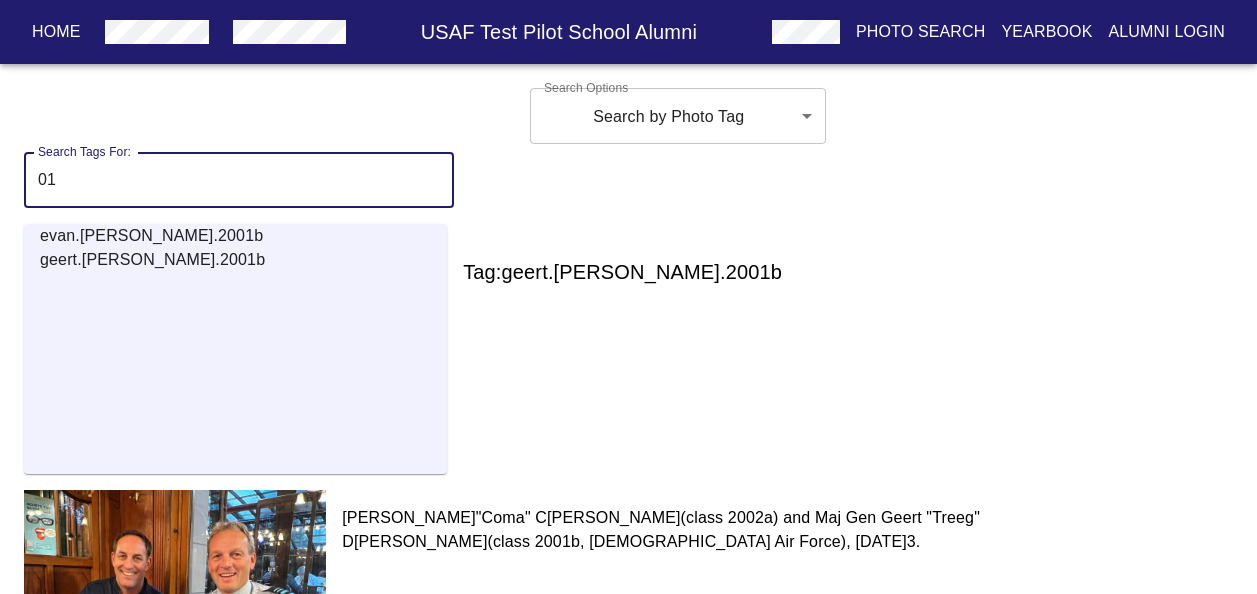 type on "0" 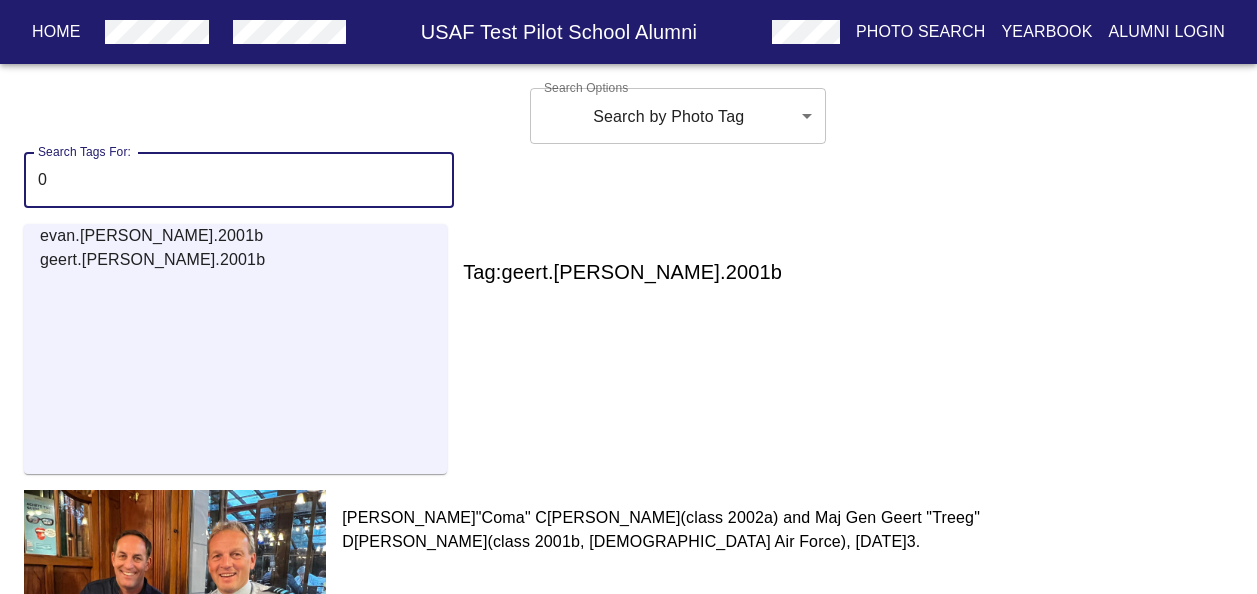 type 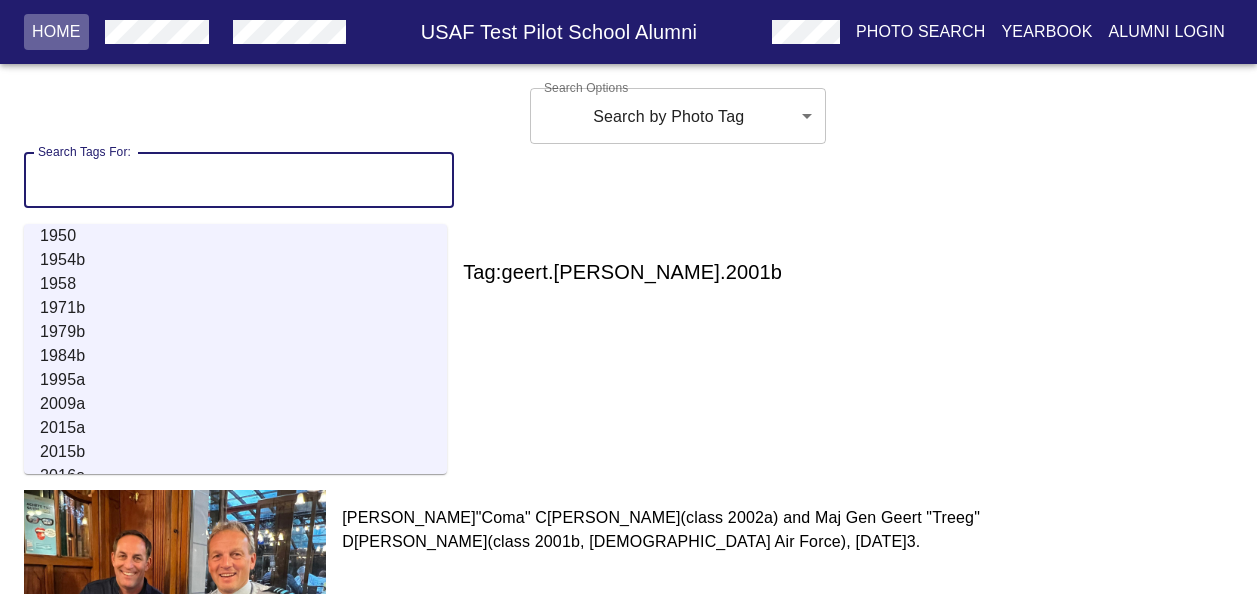click on "Home" at bounding box center [56, 32] 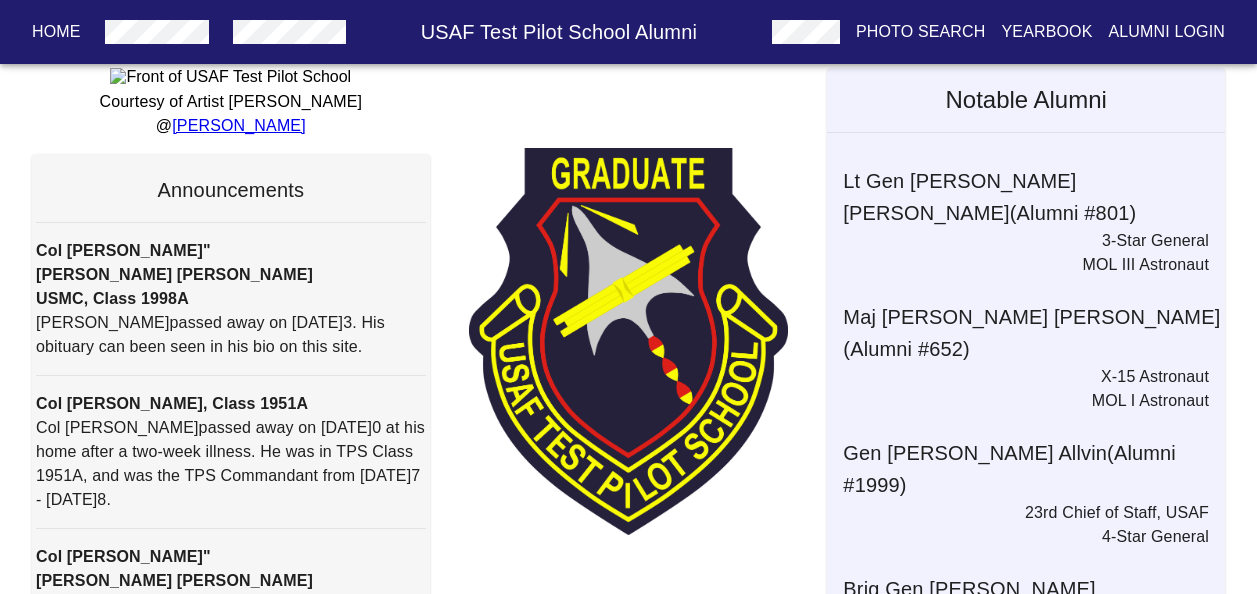 scroll, scrollTop: 24, scrollLeft: 0, axis: vertical 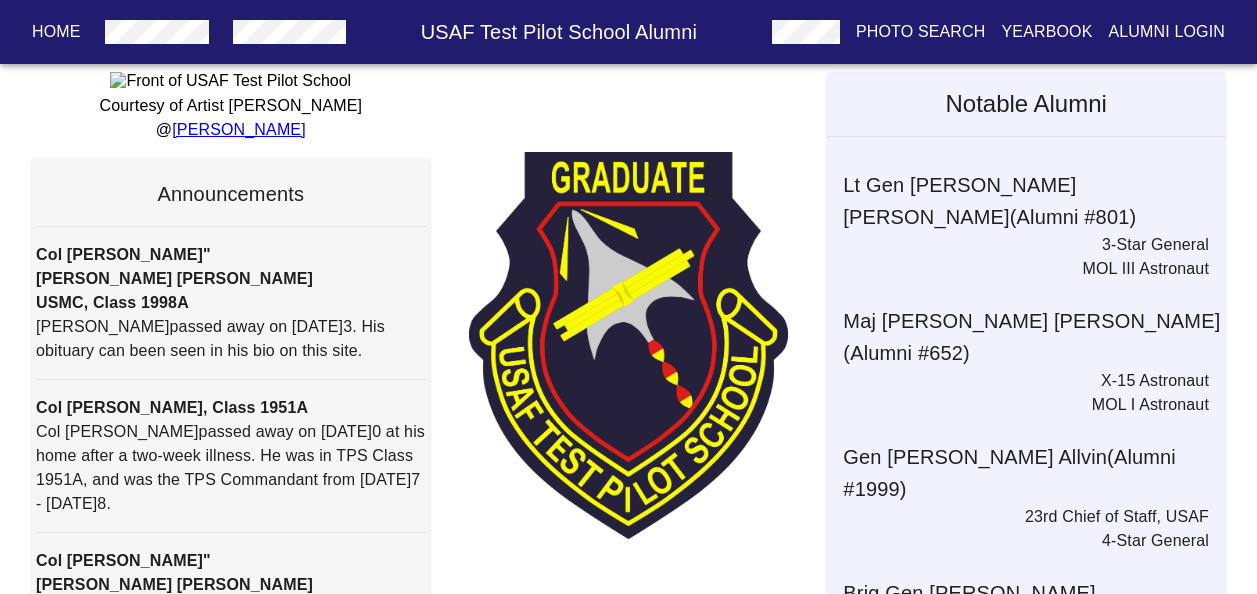 click on "USAF Test Pilot School Alumni" at bounding box center (559, 32) 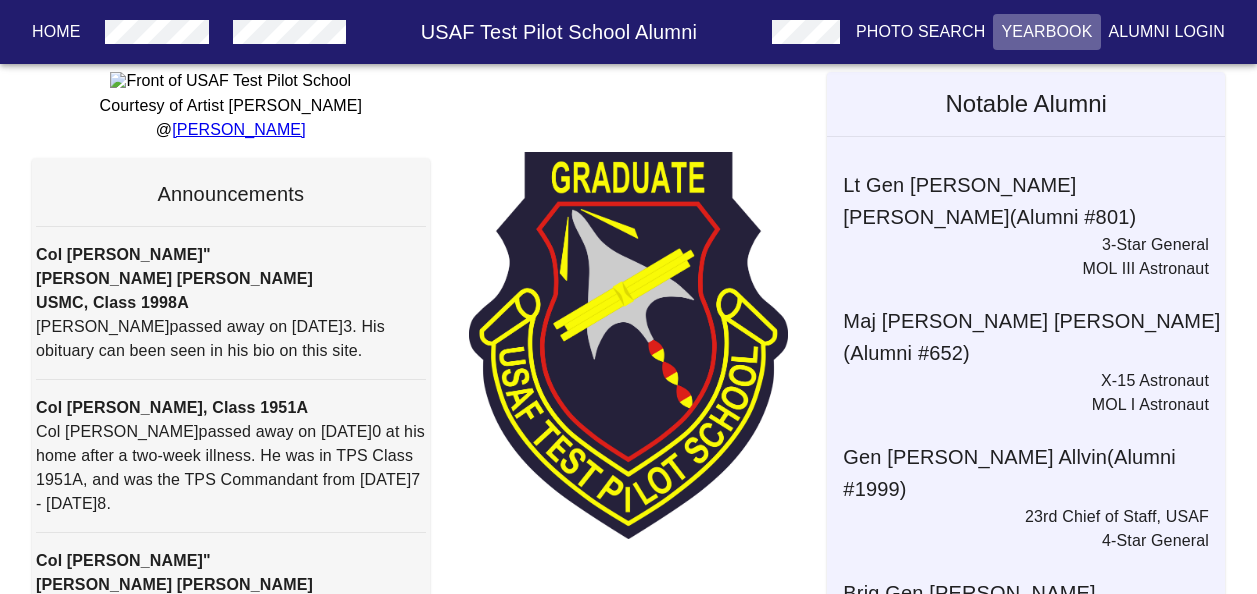 click on "Yearbook" at bounding box center [1046, 32] 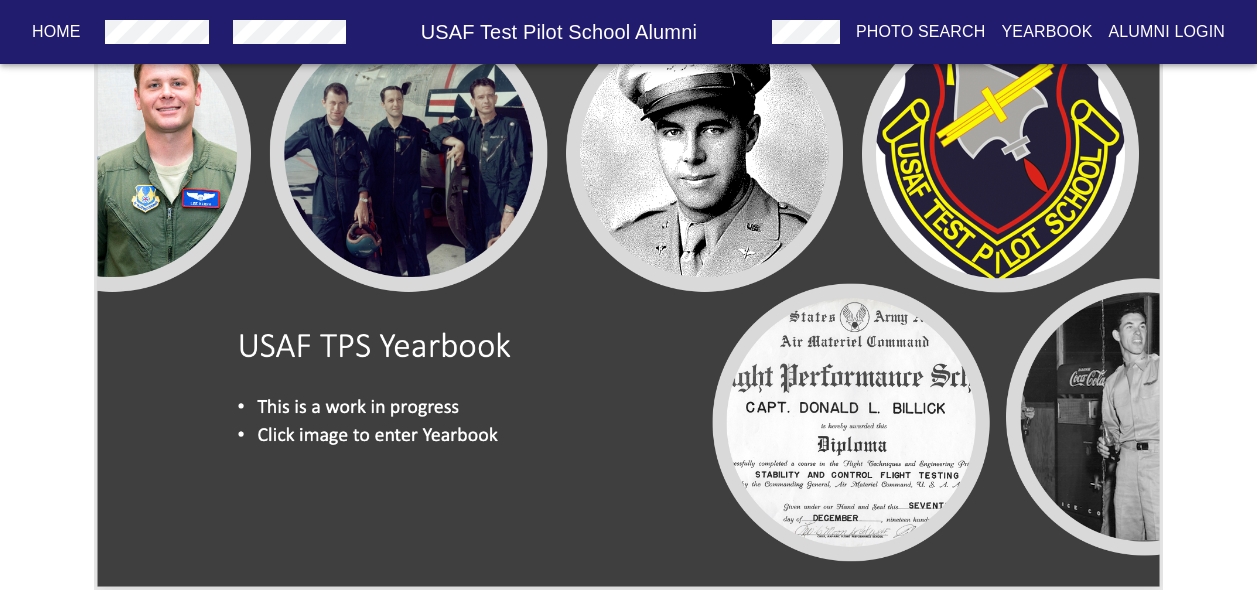 scroll, scrollTop: 0, scrollLeft: 0, axis: both 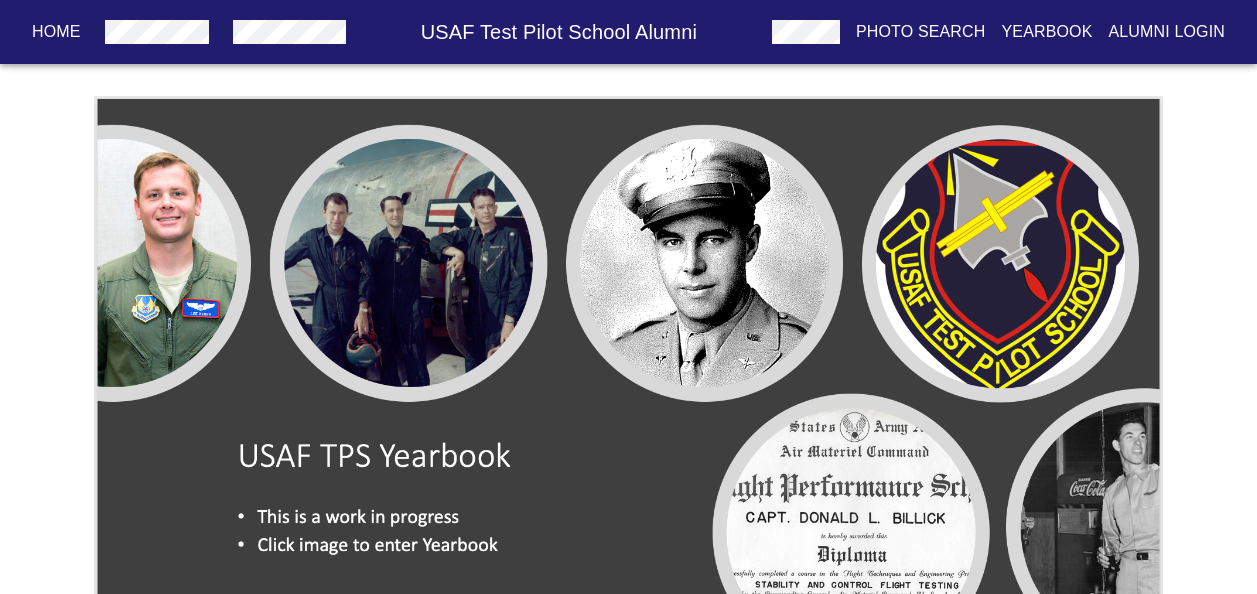 click at bounding box center (628, 398) 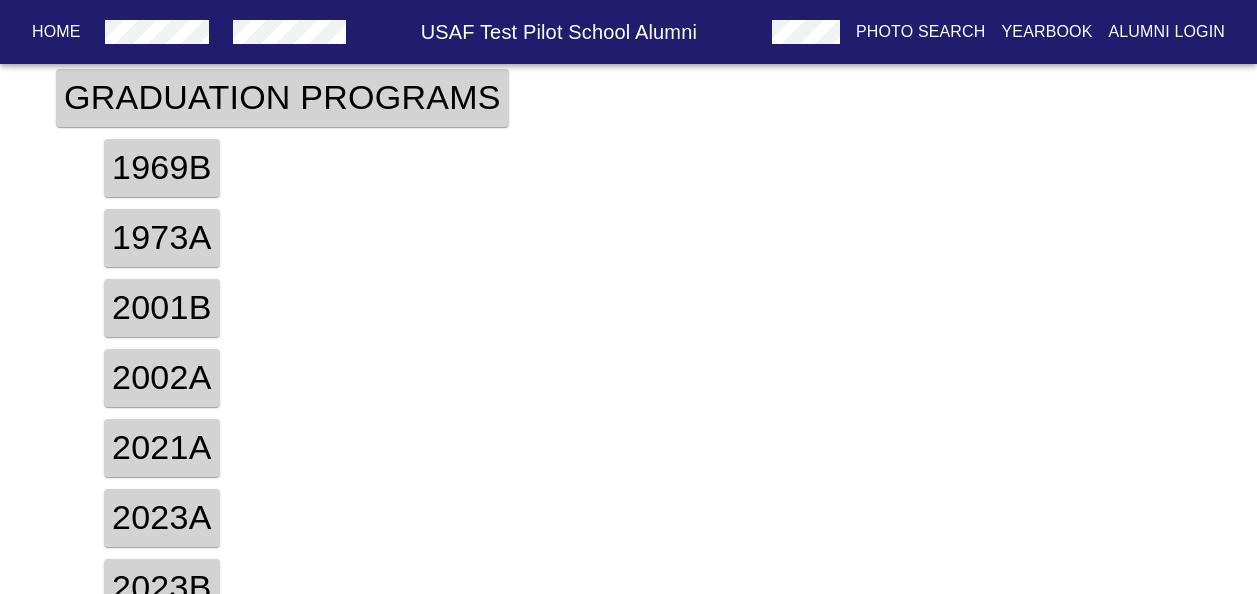 scroll, scrollTop: 499, scrollLeft: 0, axis: vertical 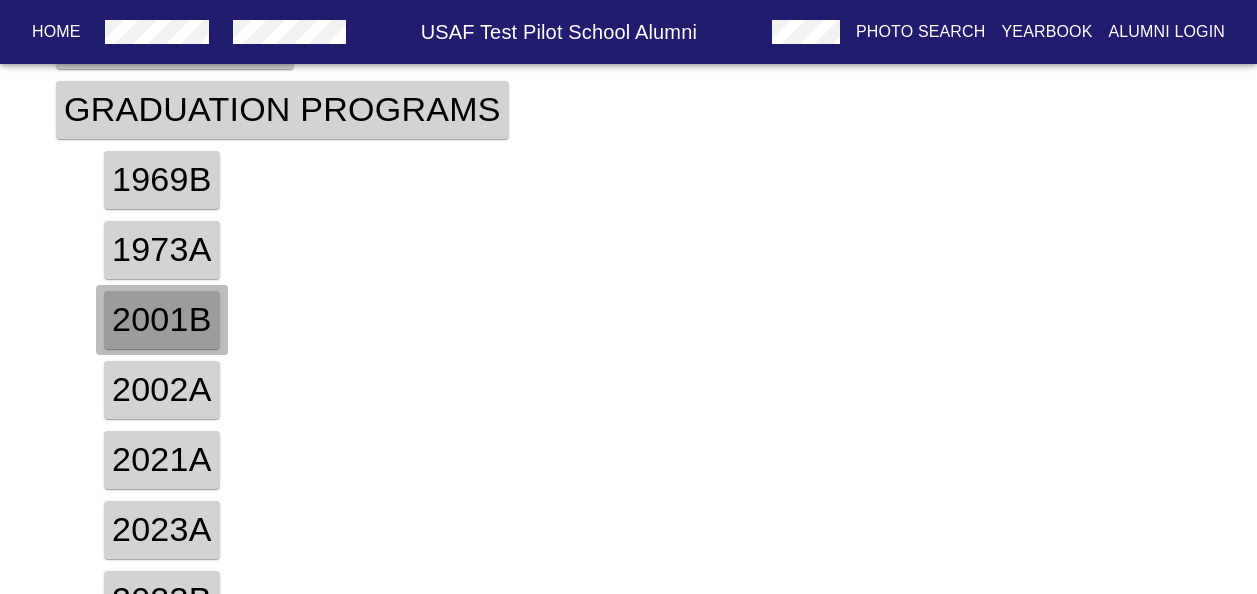 click on "2001b" at bounding box center [162, 320] 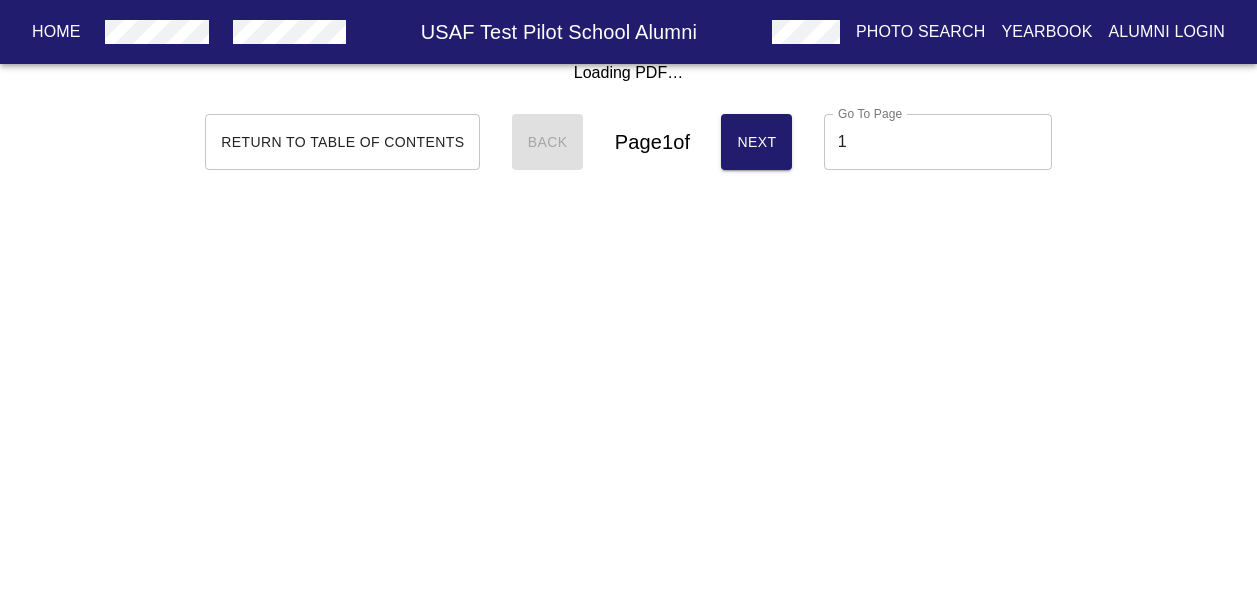 scroll, scrollTop: 0, scrollLeft: 0, axis: both 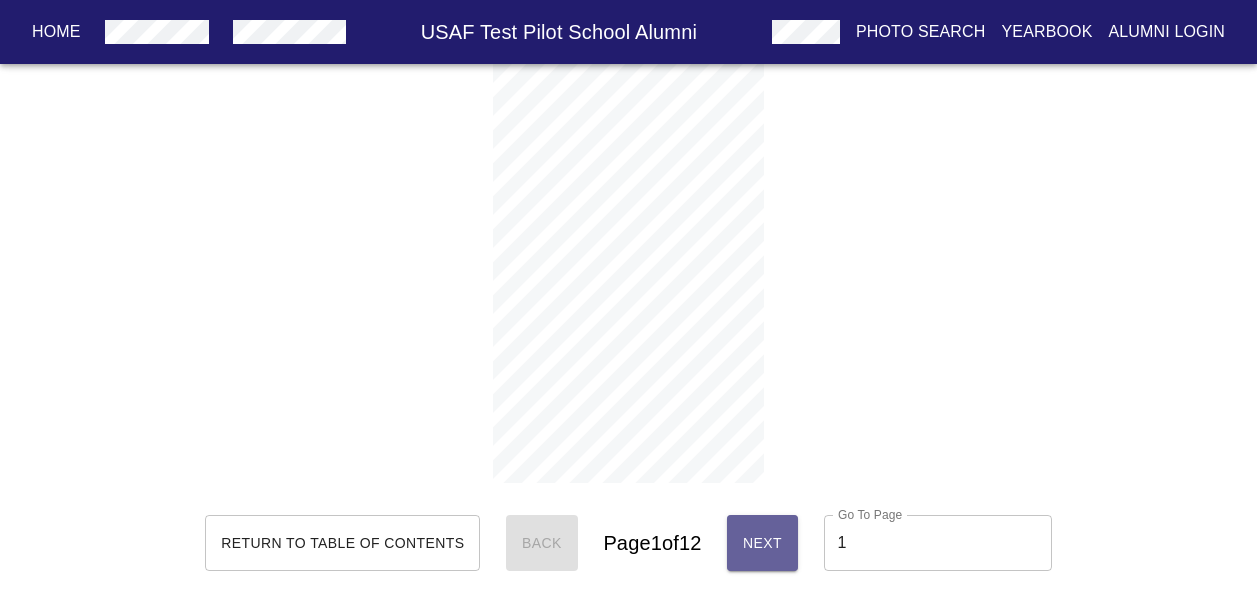 click on "Next" at bounding box center [762, 543] 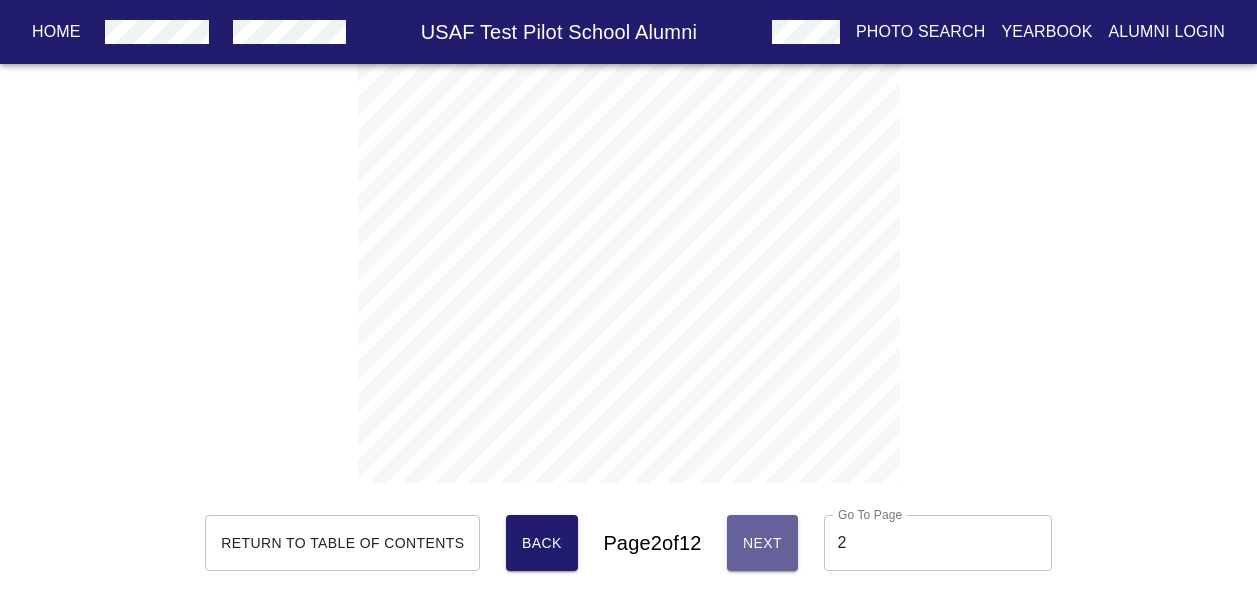 click on "Next" at bounding box center (762, 543) 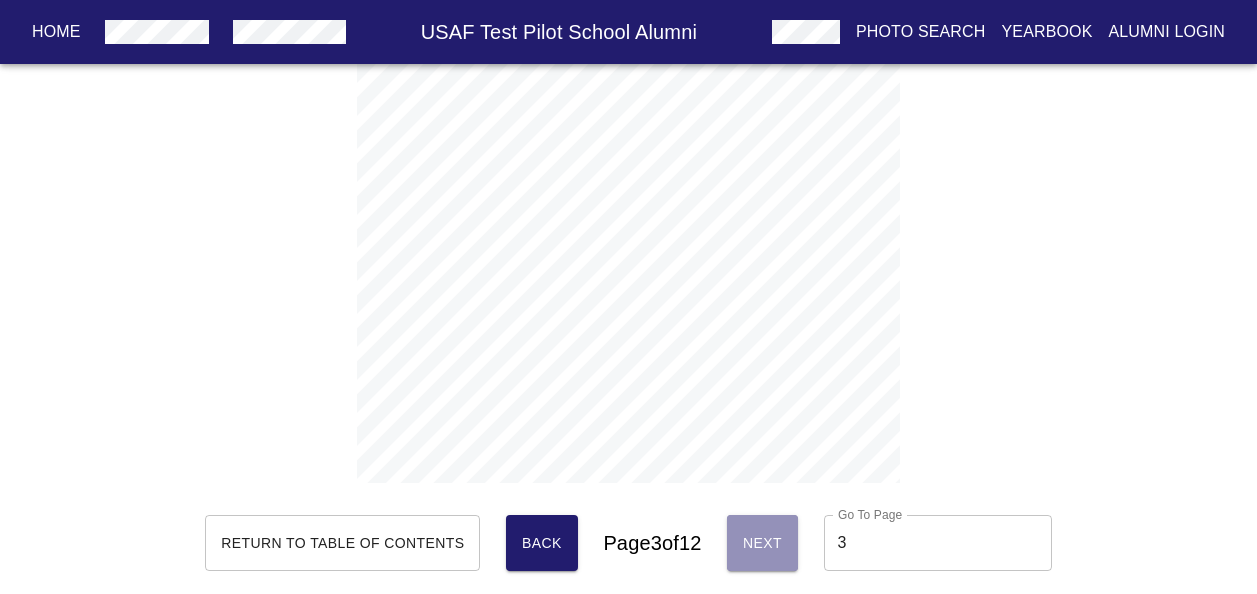 click on "Next" at bounding box center [762, 543] 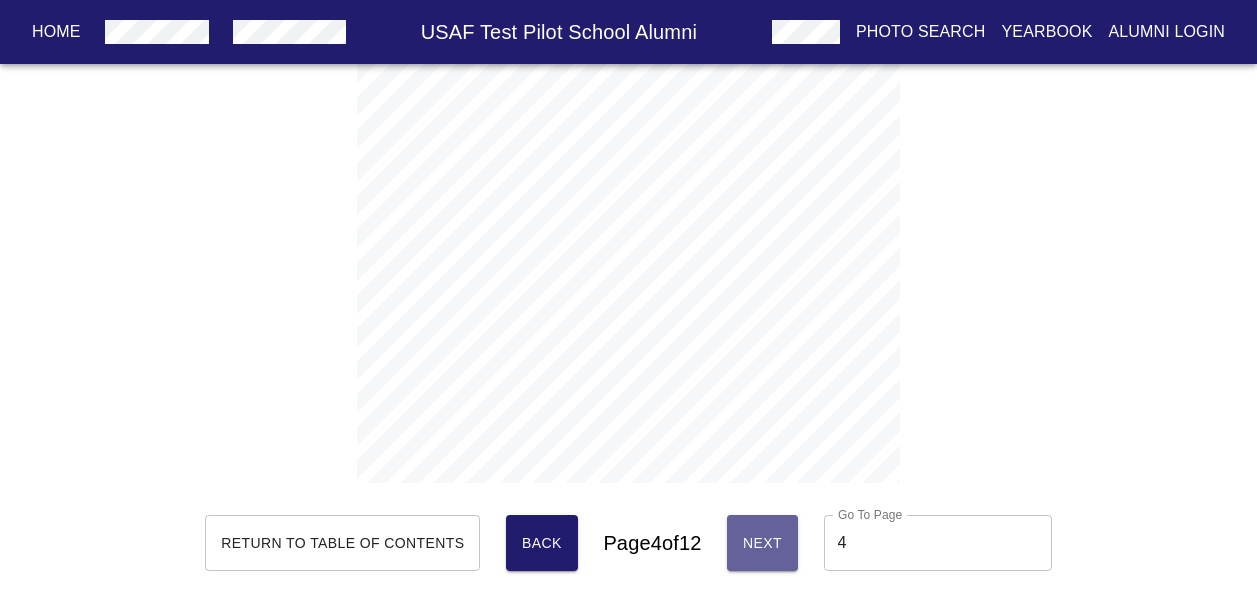 click on "Next" at bounding box center [762, 543] 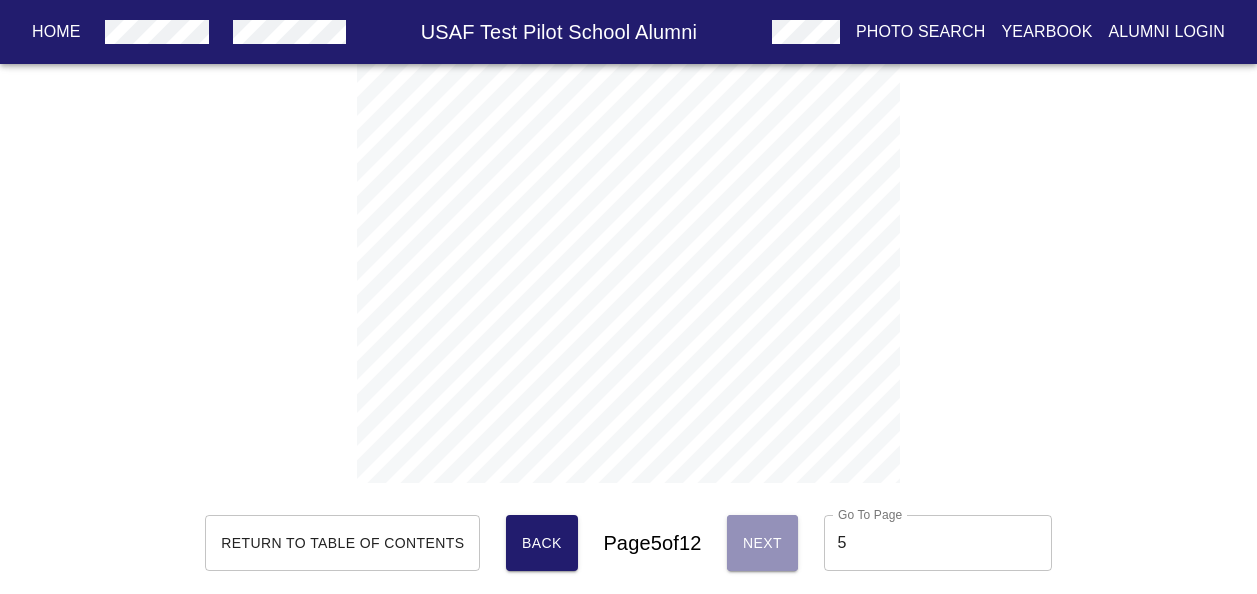click on "Next" at bounding box center (762, 543) 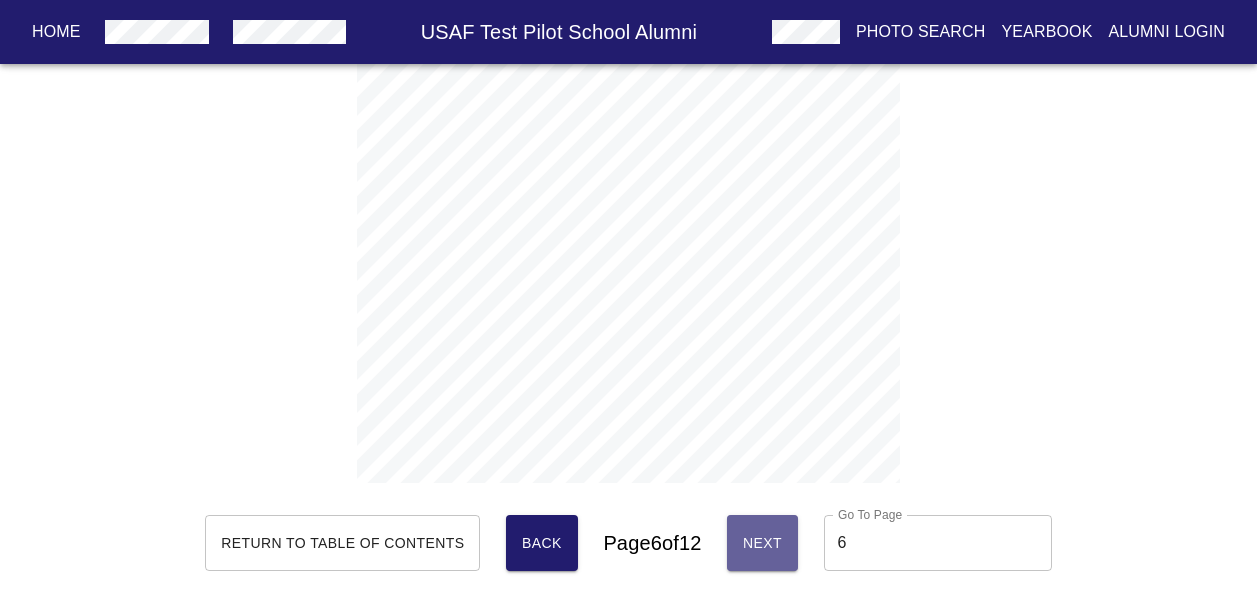 click on "Next" at bounding box center (762, 543) 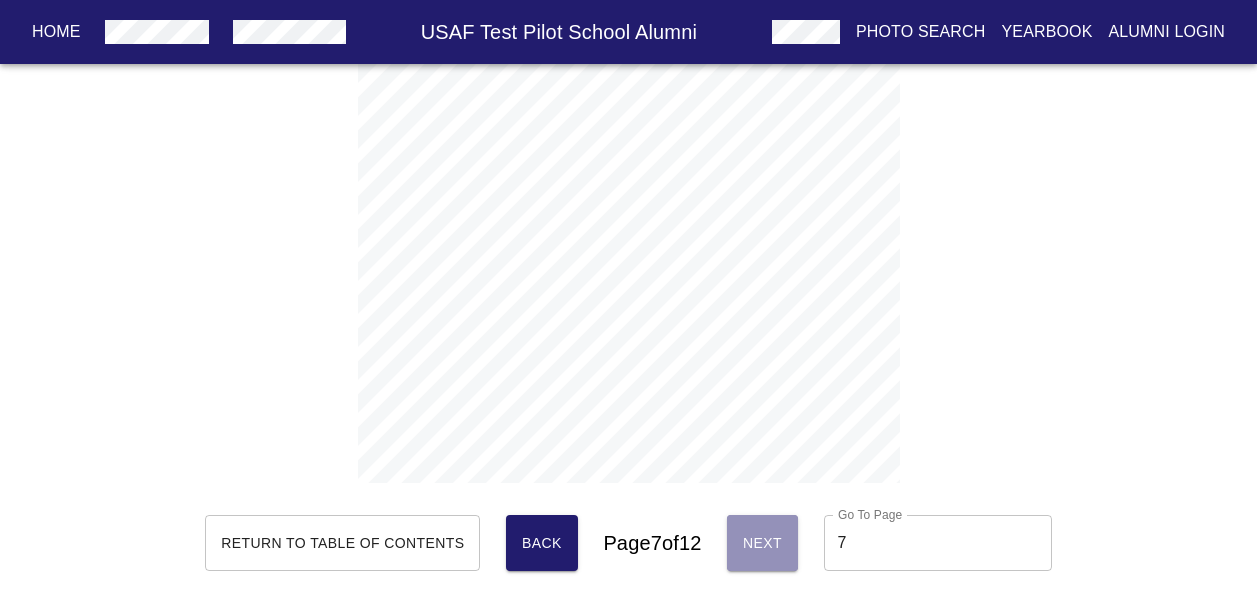 click on "Next" at bounding box center [762, 543] 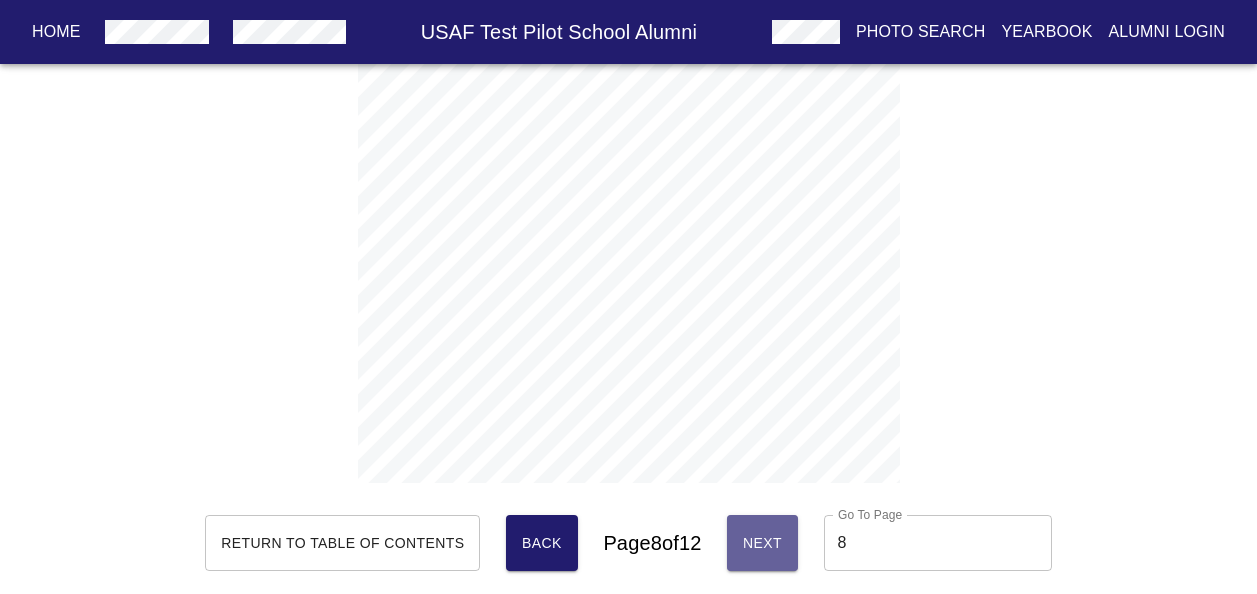 click on "Next" at bounding box center [762, 543] 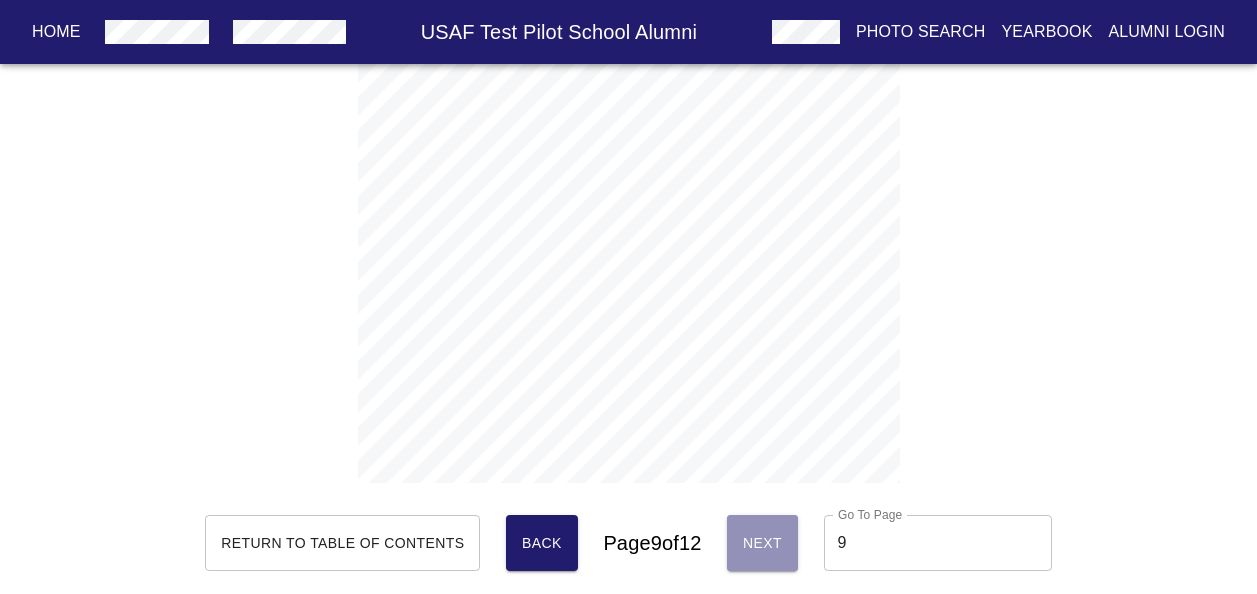 click on "Next" at bounding box center (762, 543) 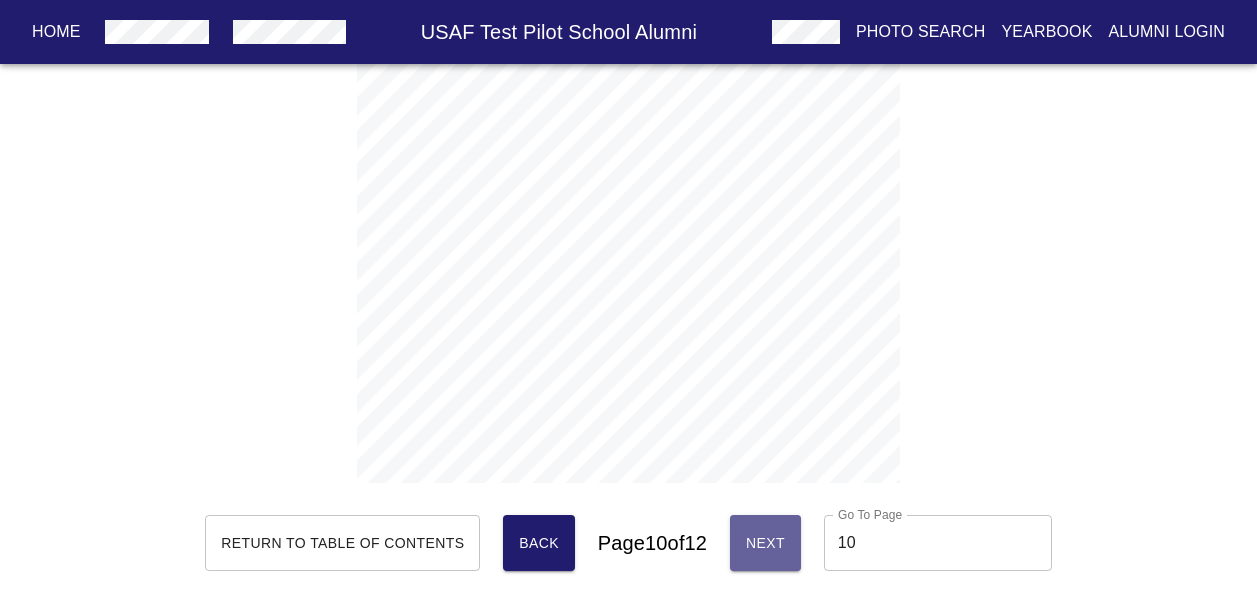 click on "Next" at bounding box center [765, 543] 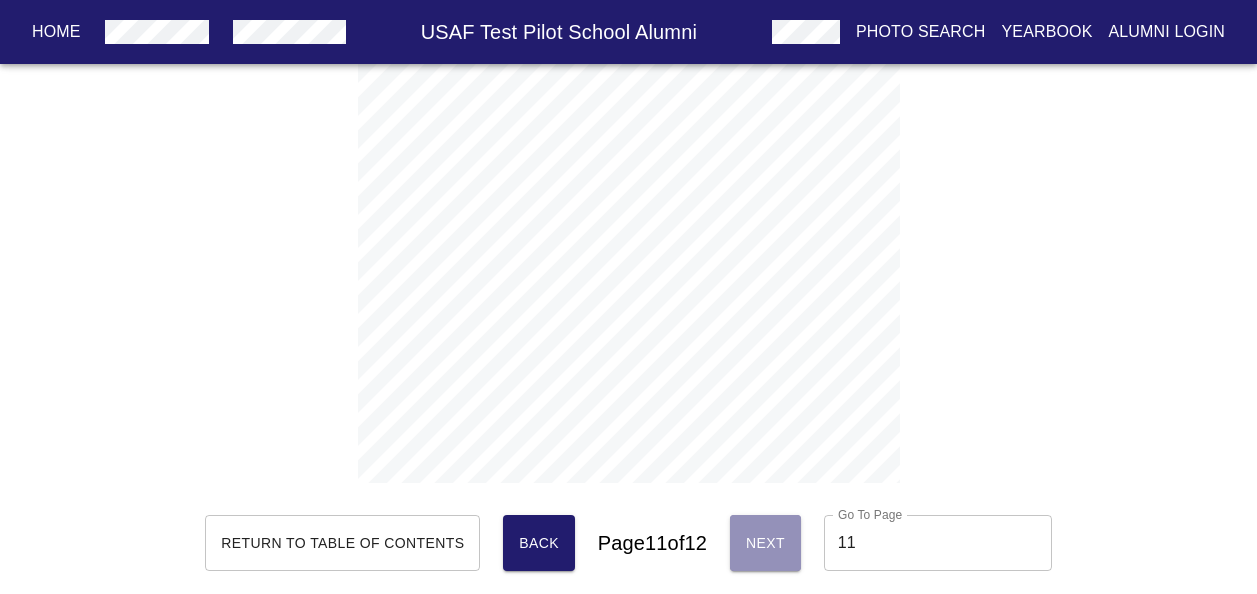 click on "Next" at bounding box center (765, 543) 